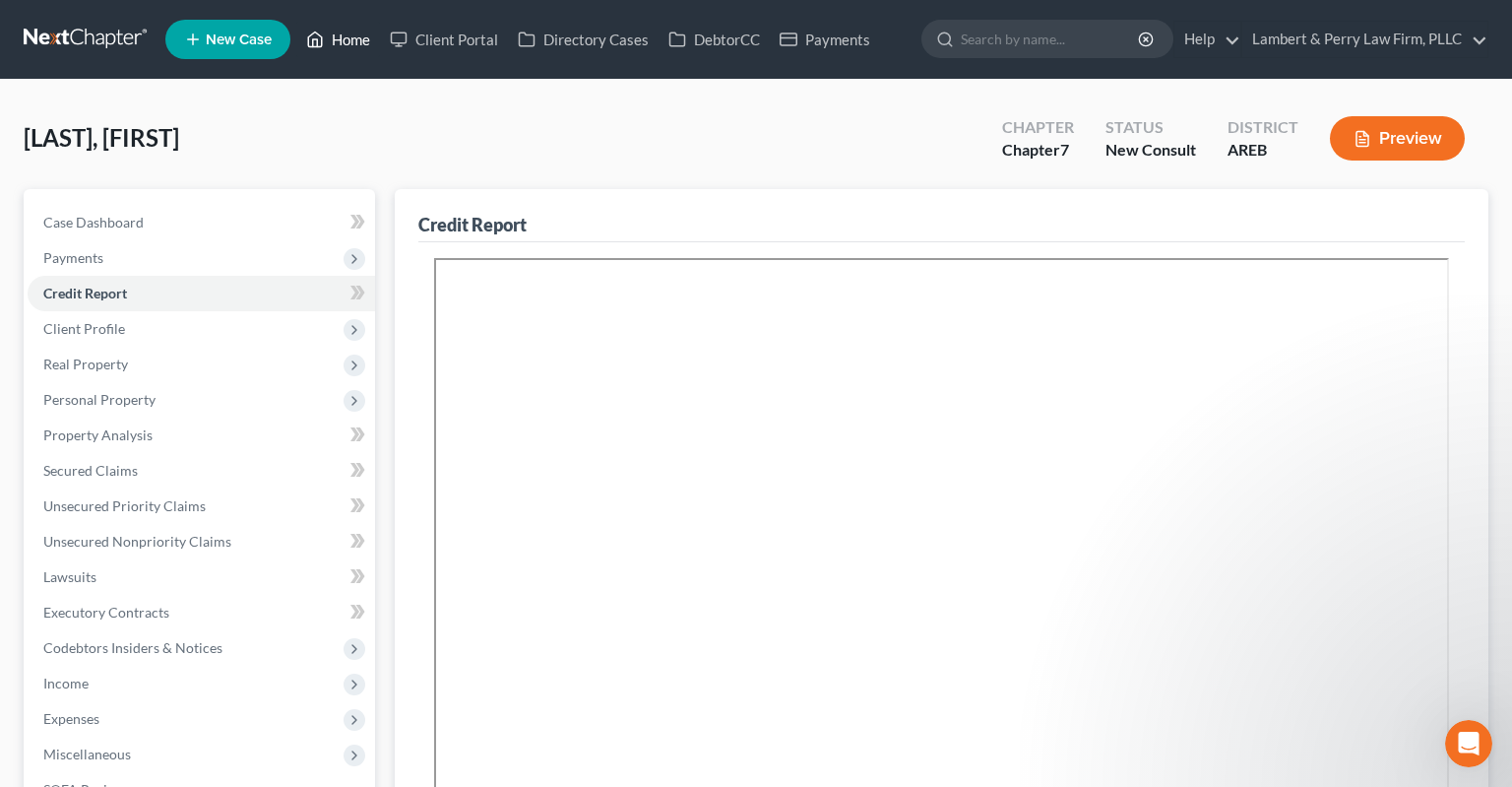 scroll, scrollTop: 0, scrollLeft: 0, axis: both 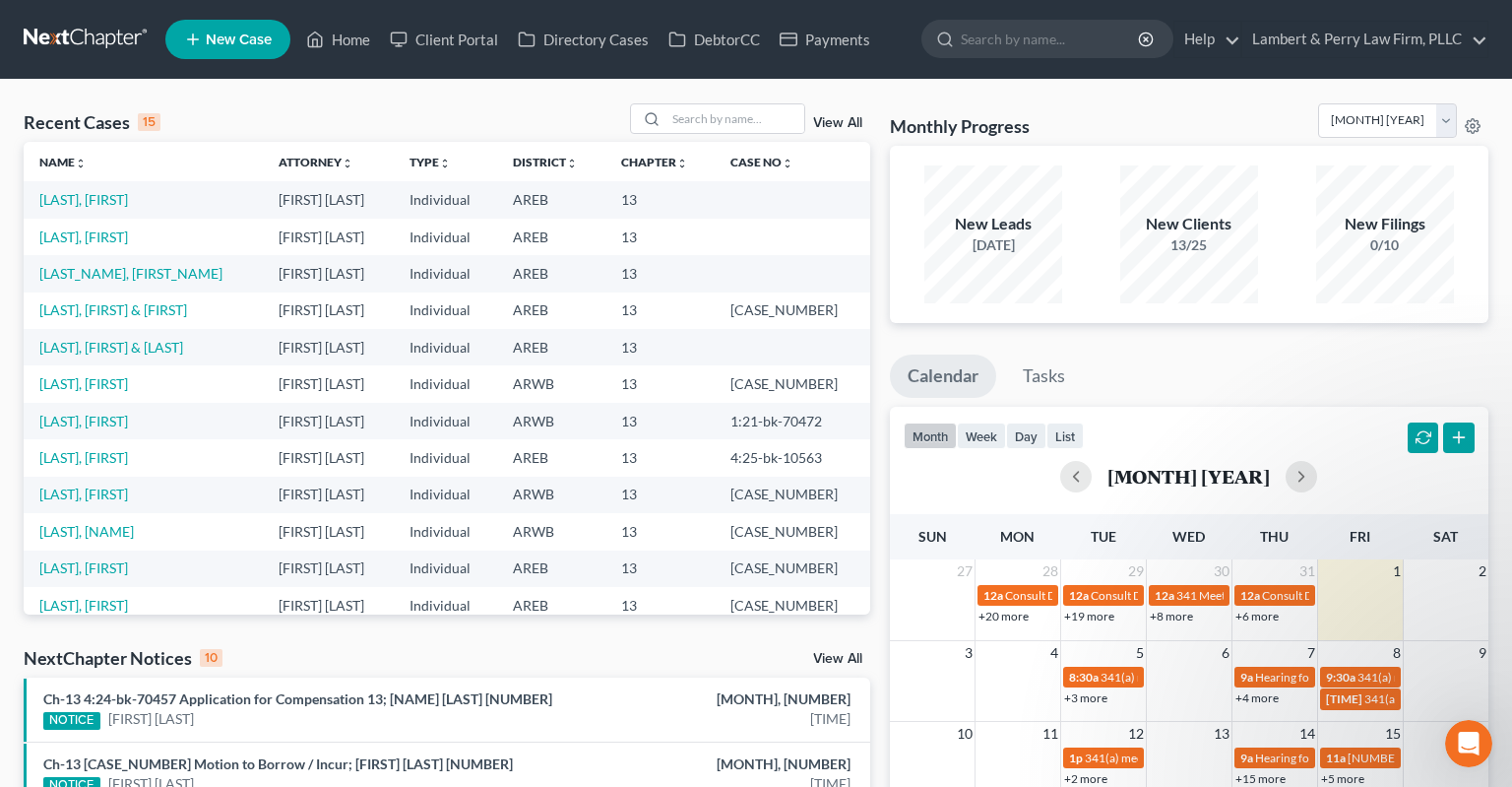 click on "New Case" at bounding box center (227, 39) 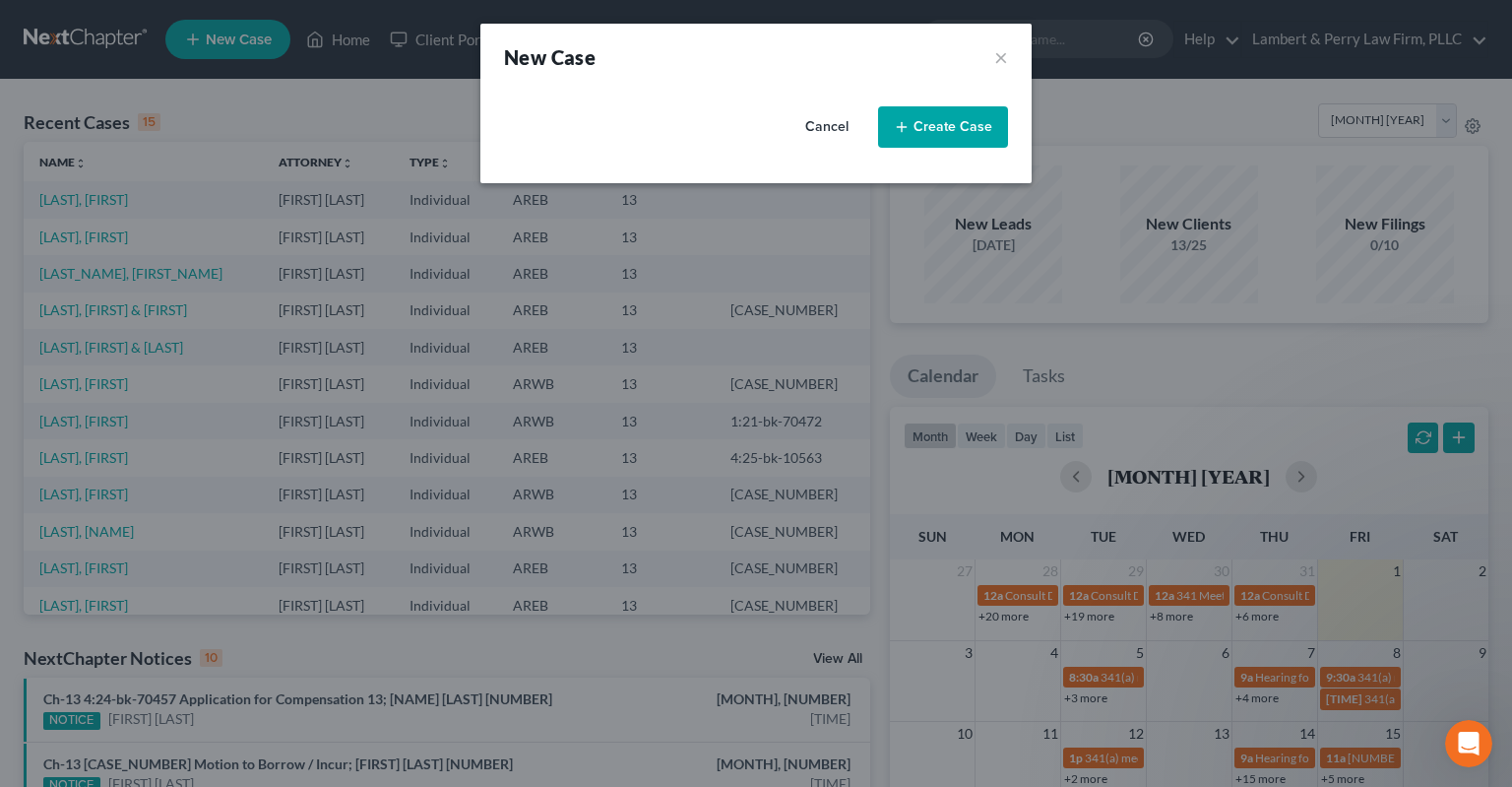 select on "5" 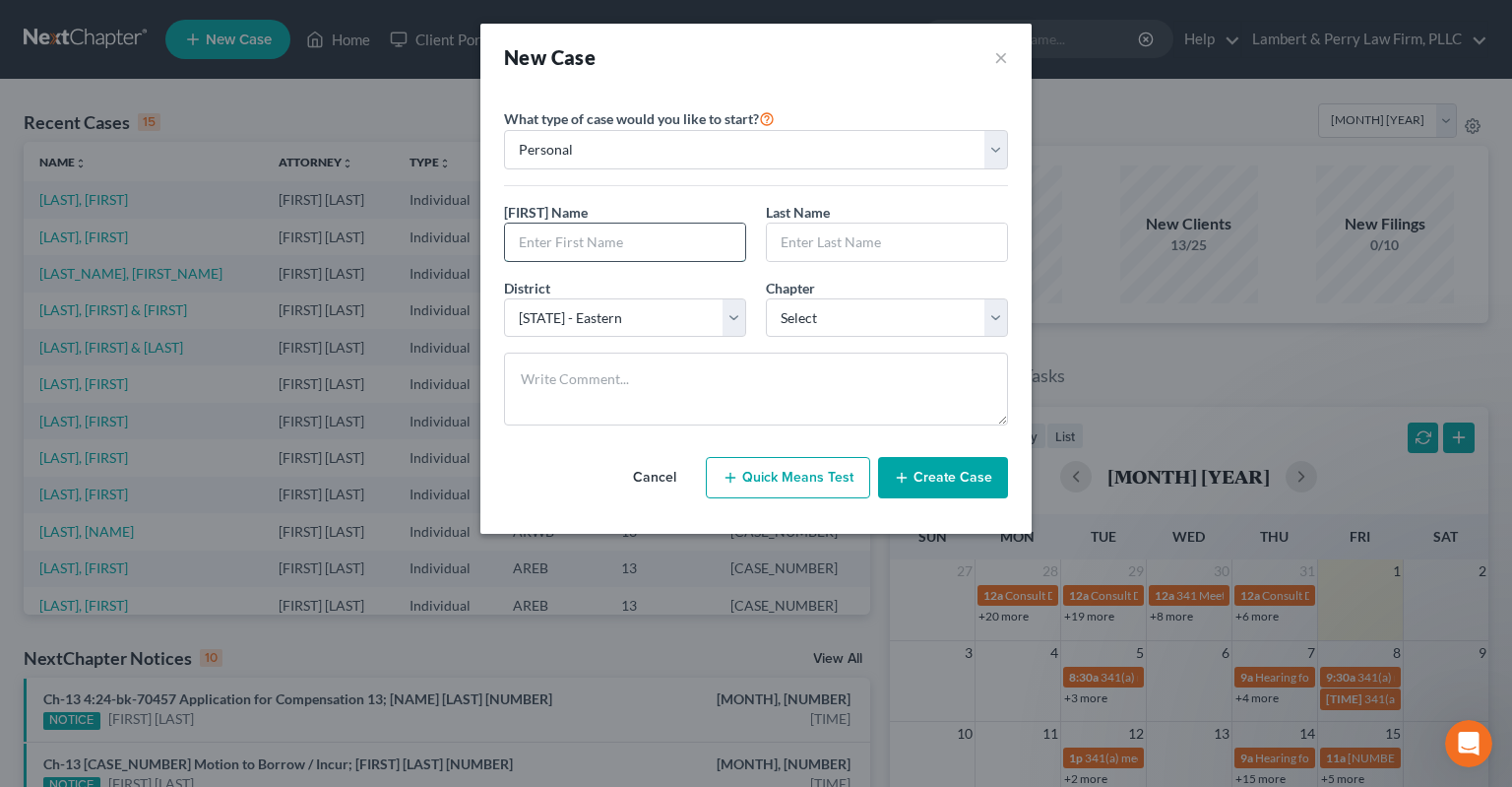 click at bounding box center [625, 242] 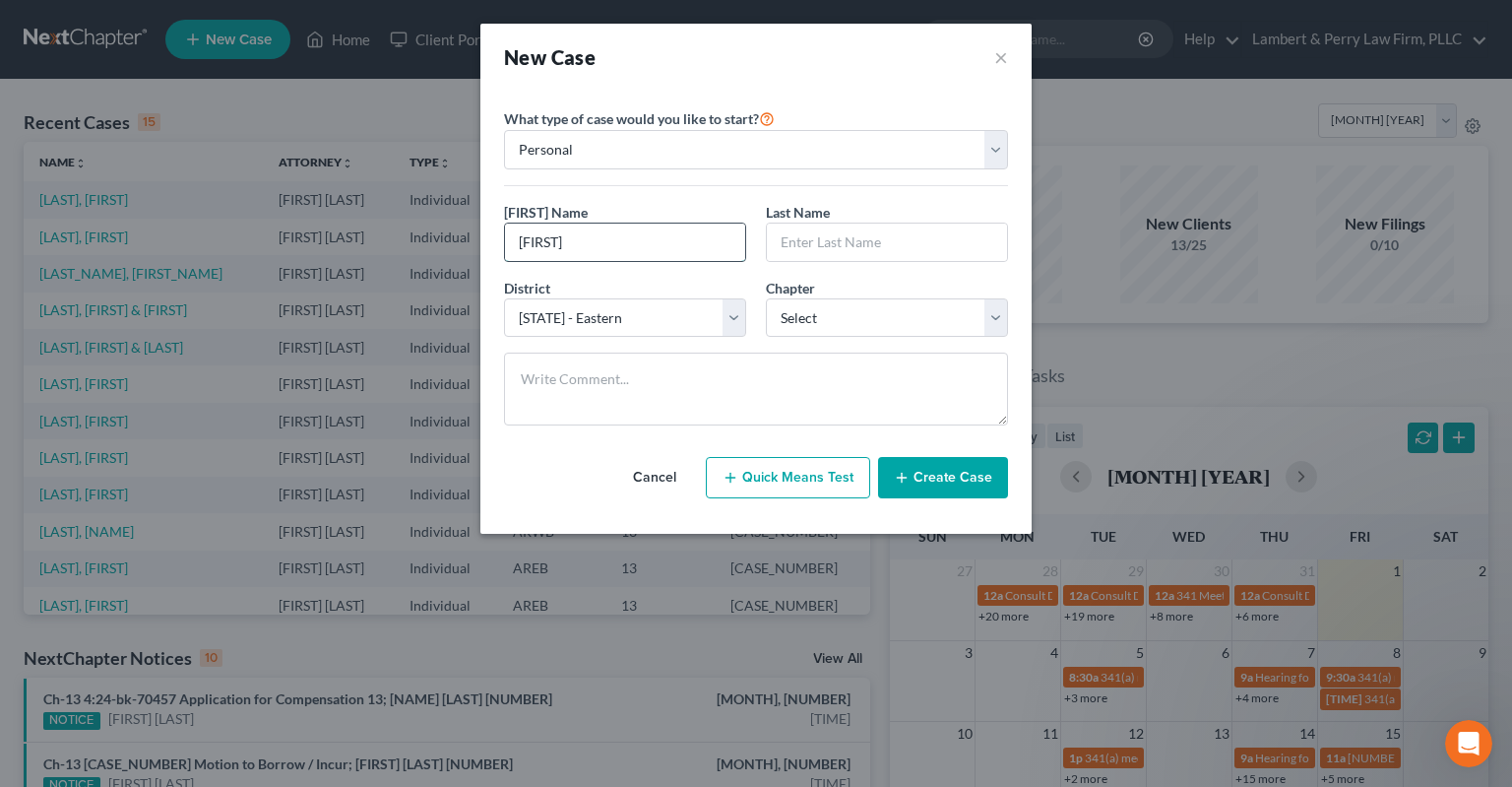 type on "[FIRST]" 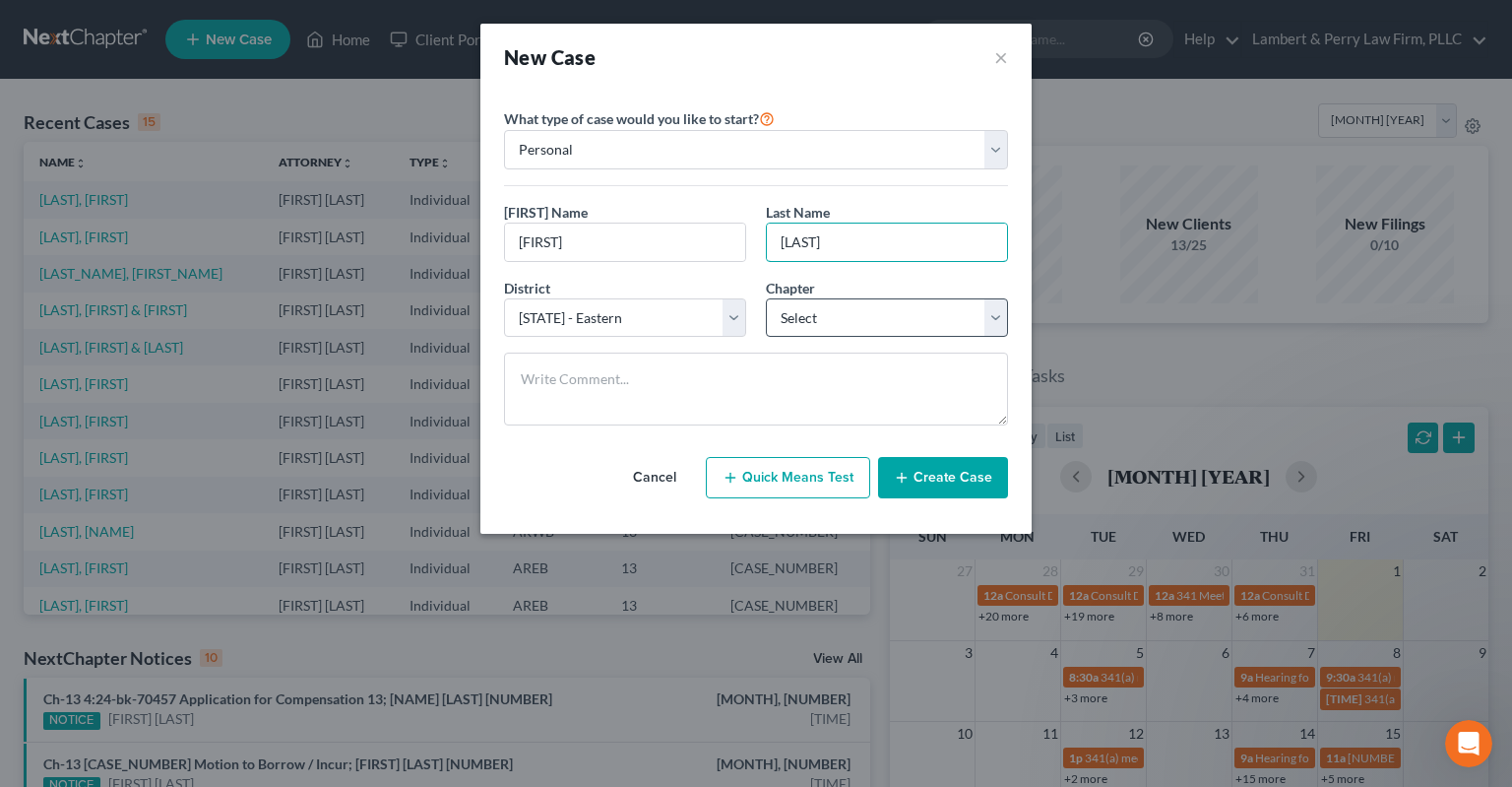 type on "[LAST]" 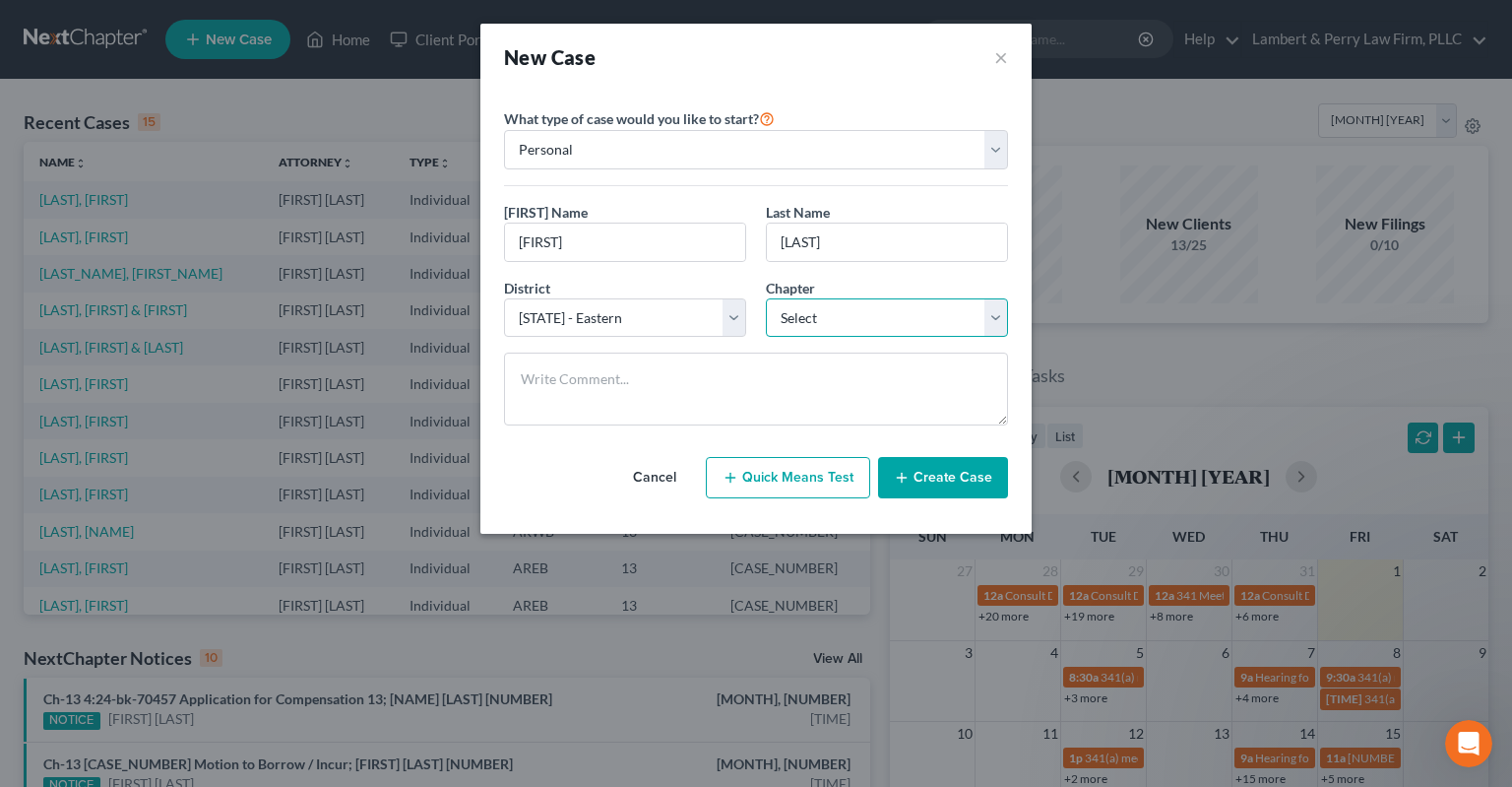 select on "3" 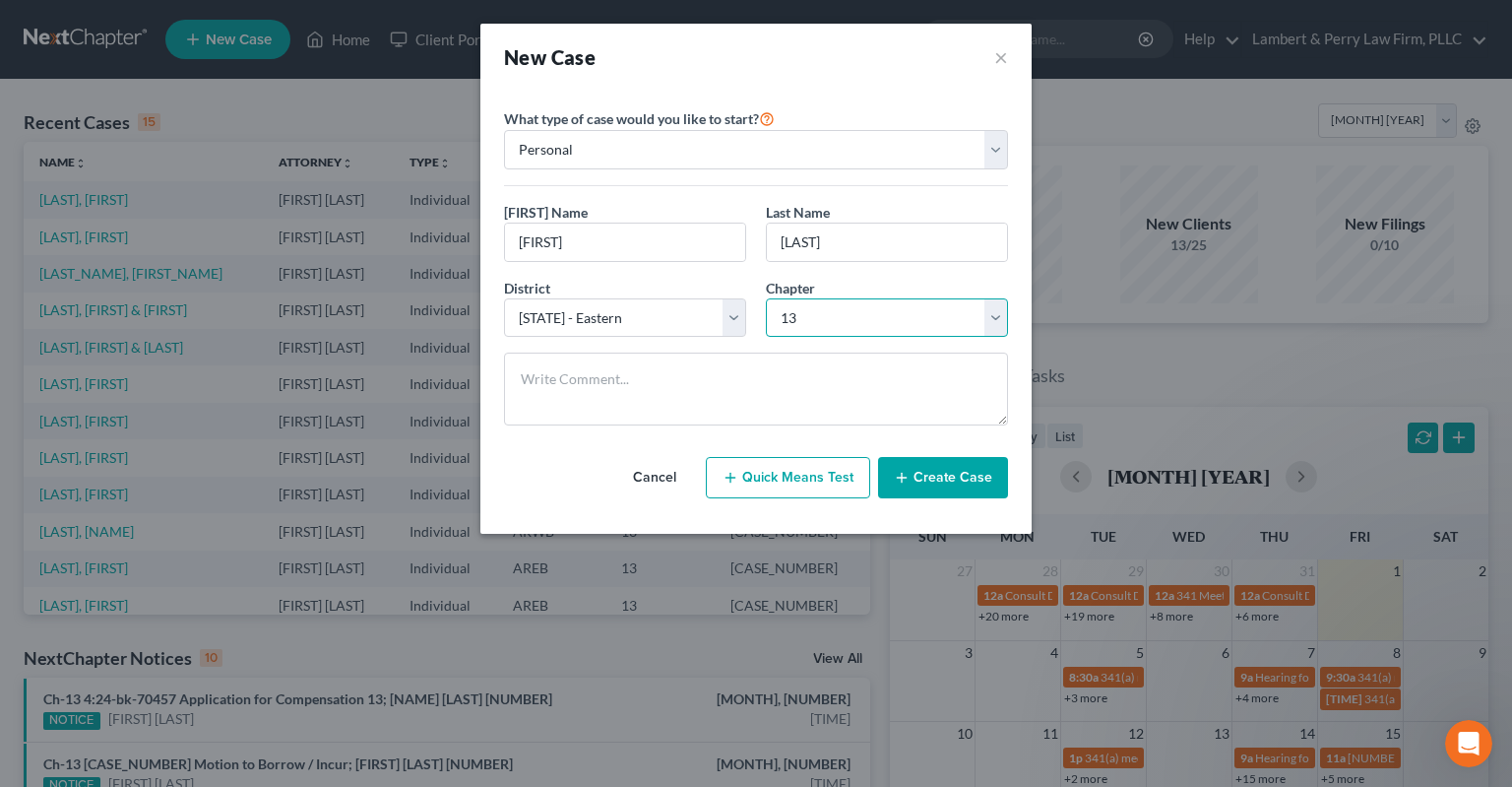 click on "13" at bounding box center [0, 0] 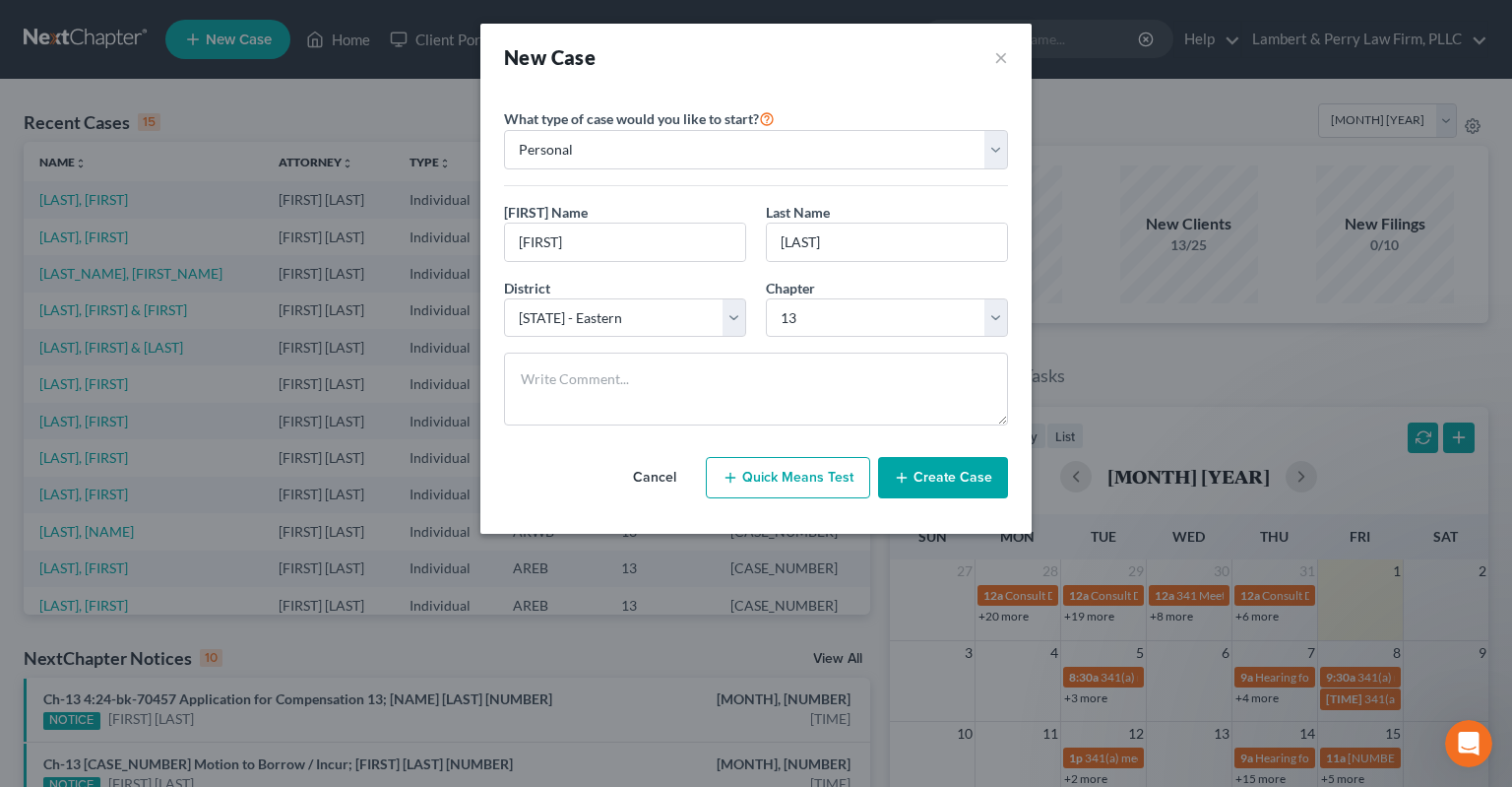 click 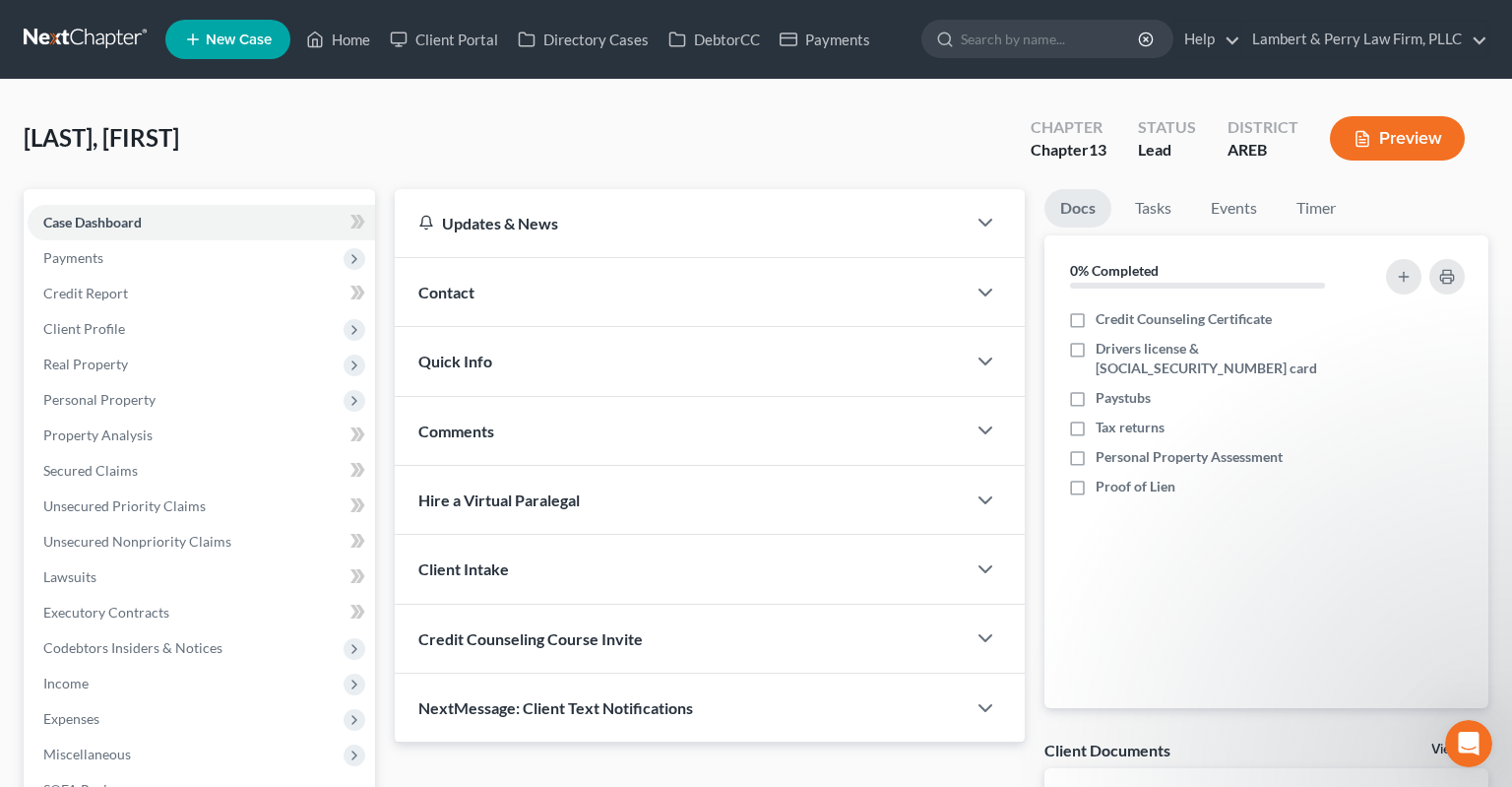click on "Contact" at bounding box center (680, 292) 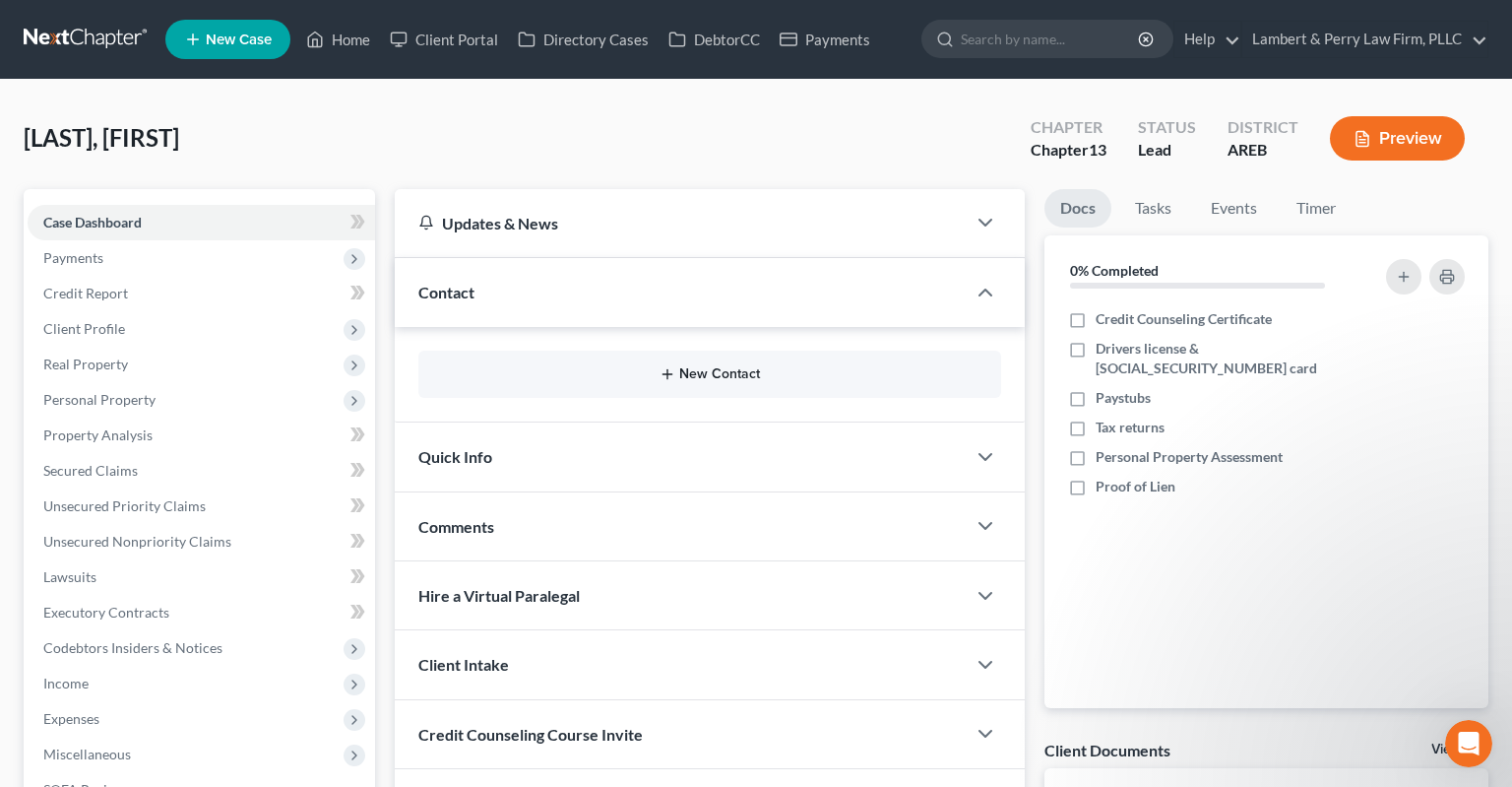 click on "New Contact" at bounding box center [710, 374] 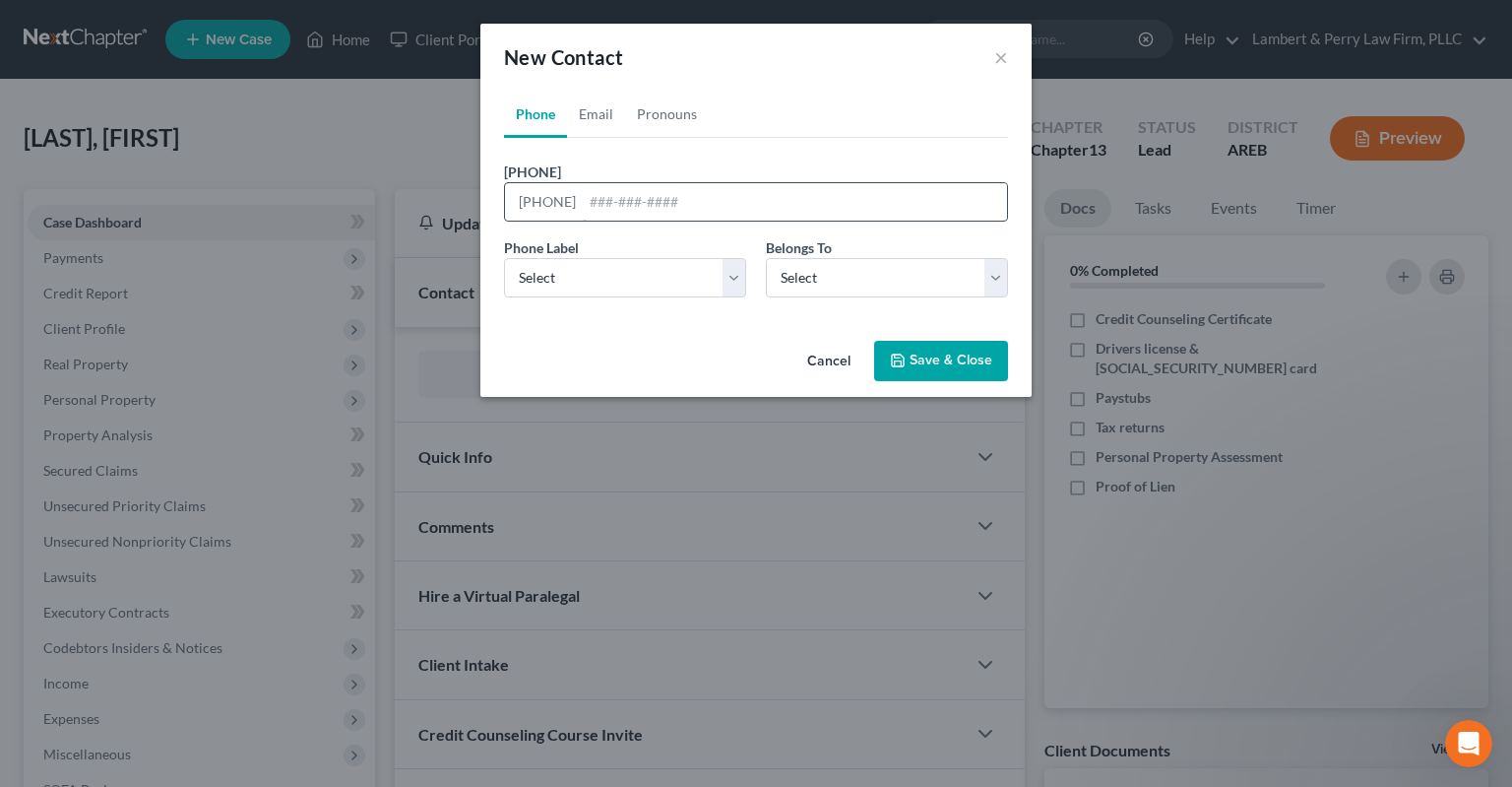 click at bounding box center [794, 202] 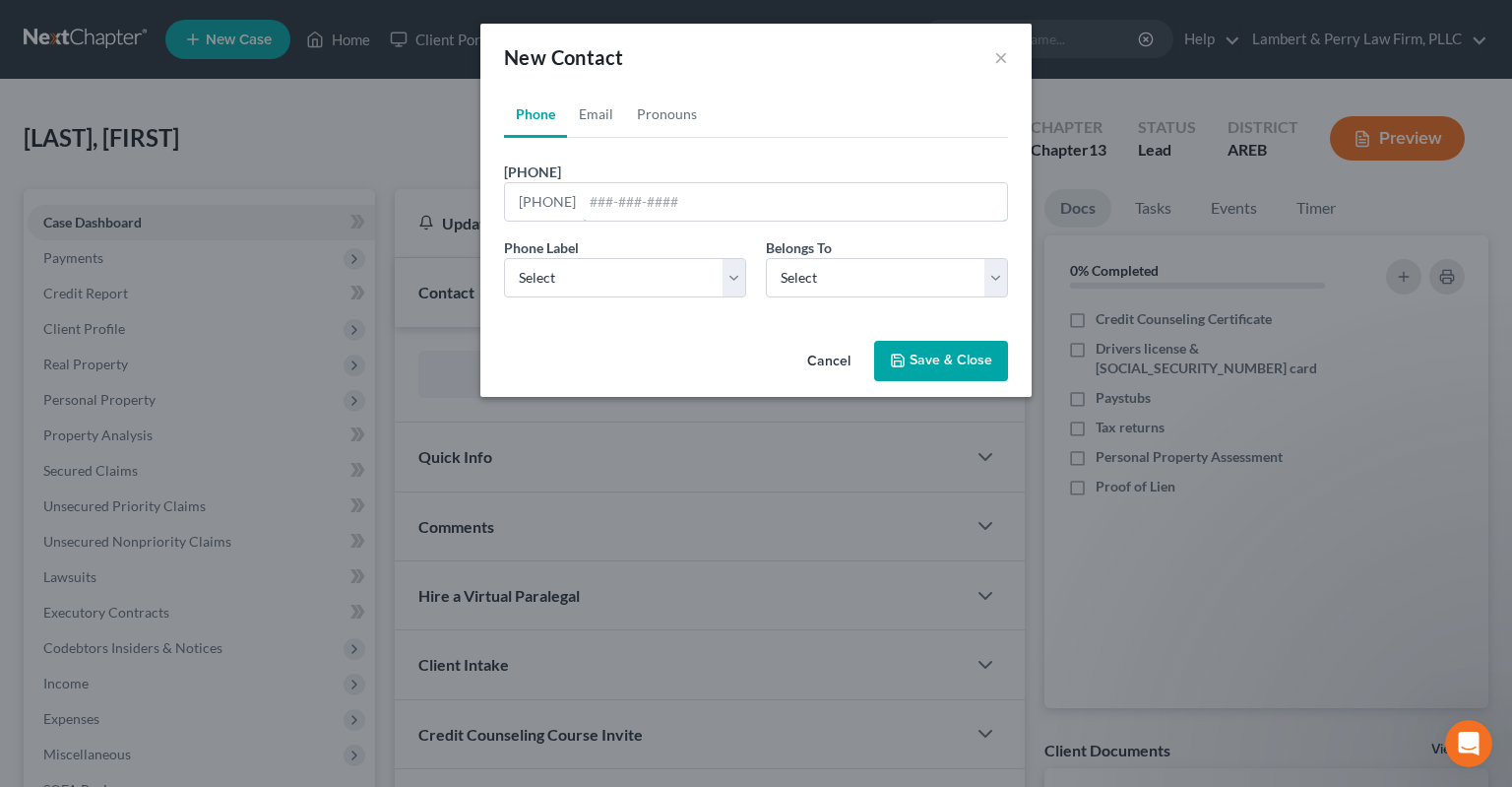 paste on "[PHONE]" 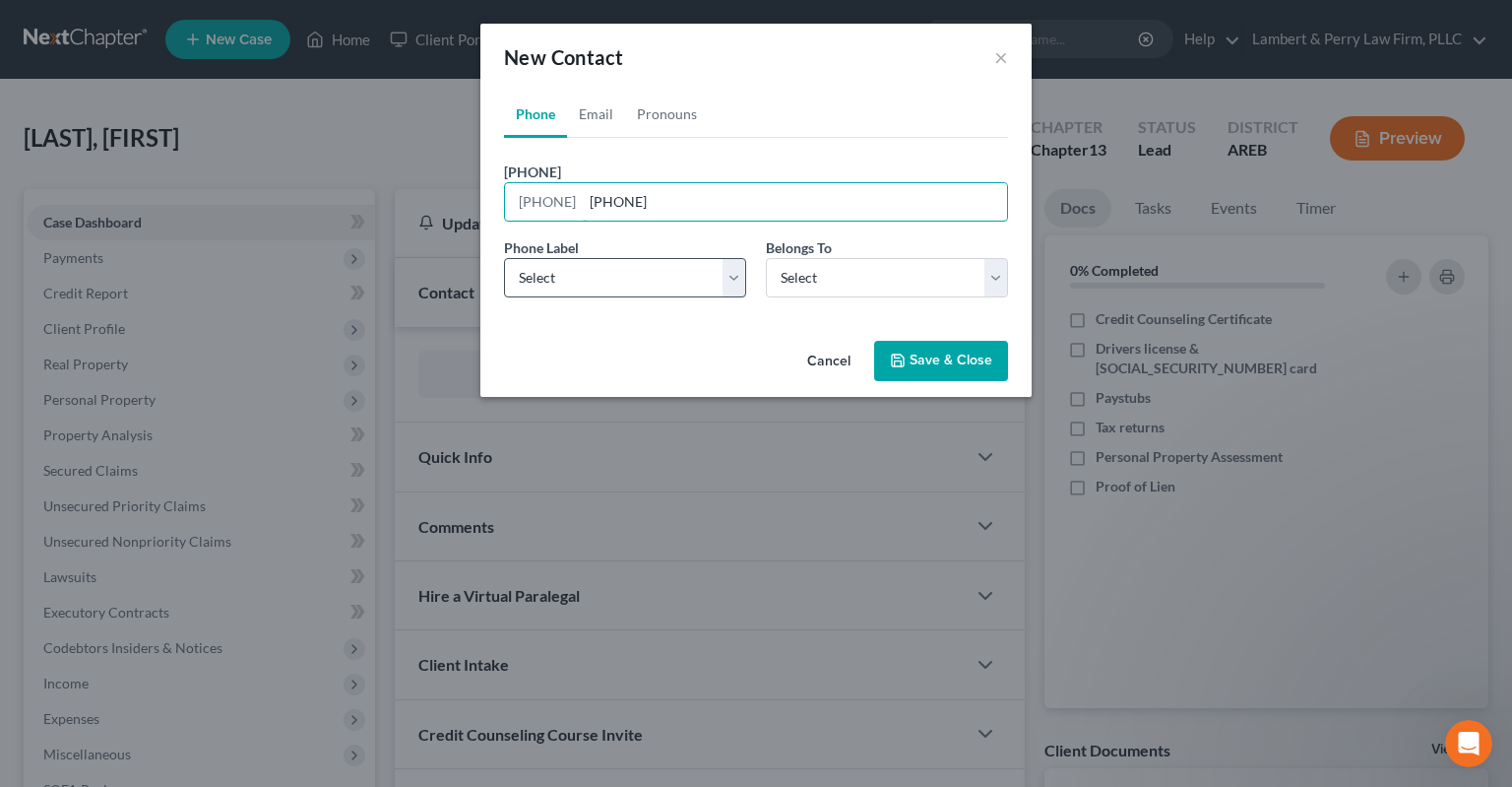 type on "[PHONE]" 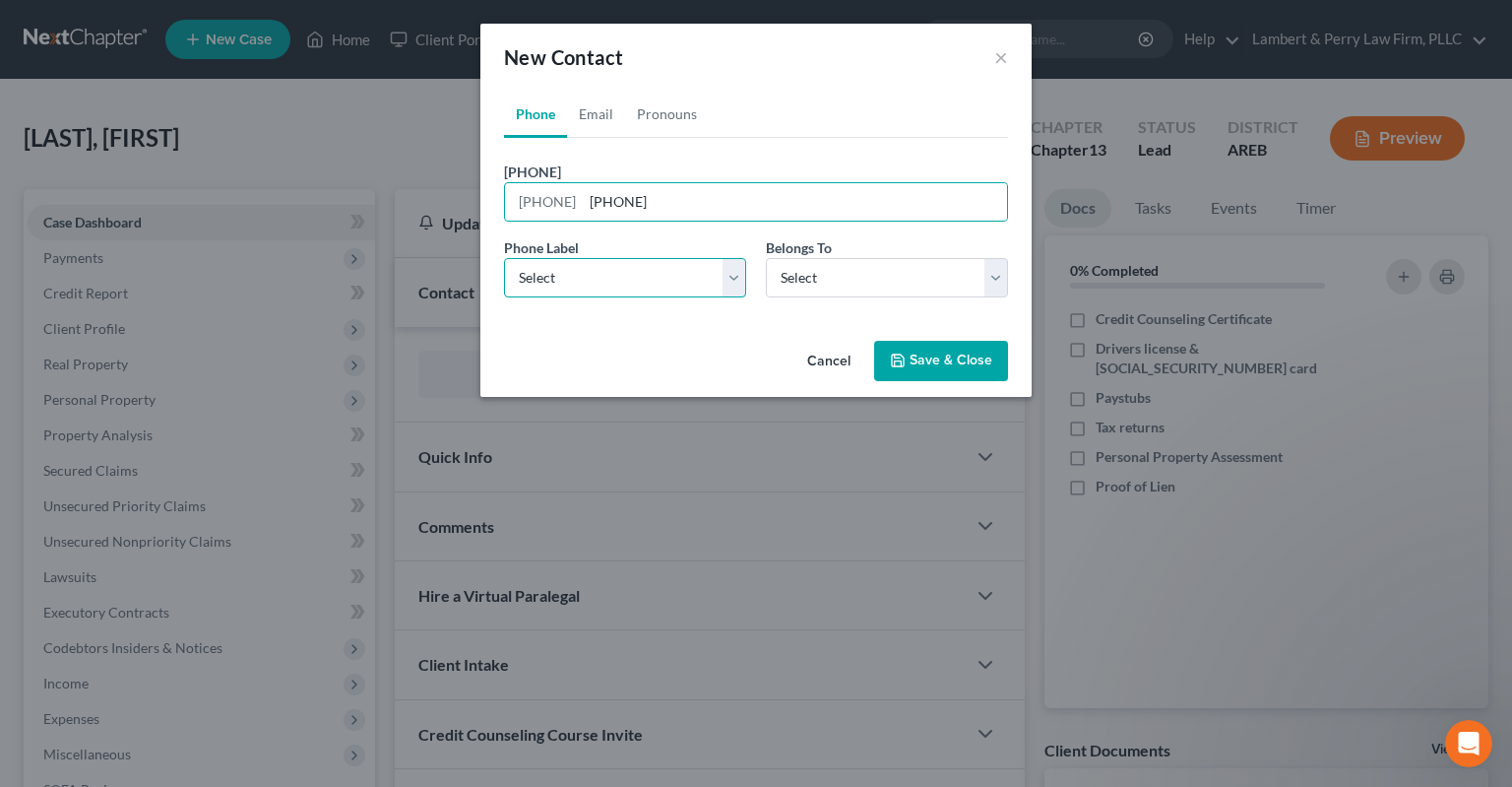 click on "Select Mobile Home Work Other" at bounding box center [625, 278] 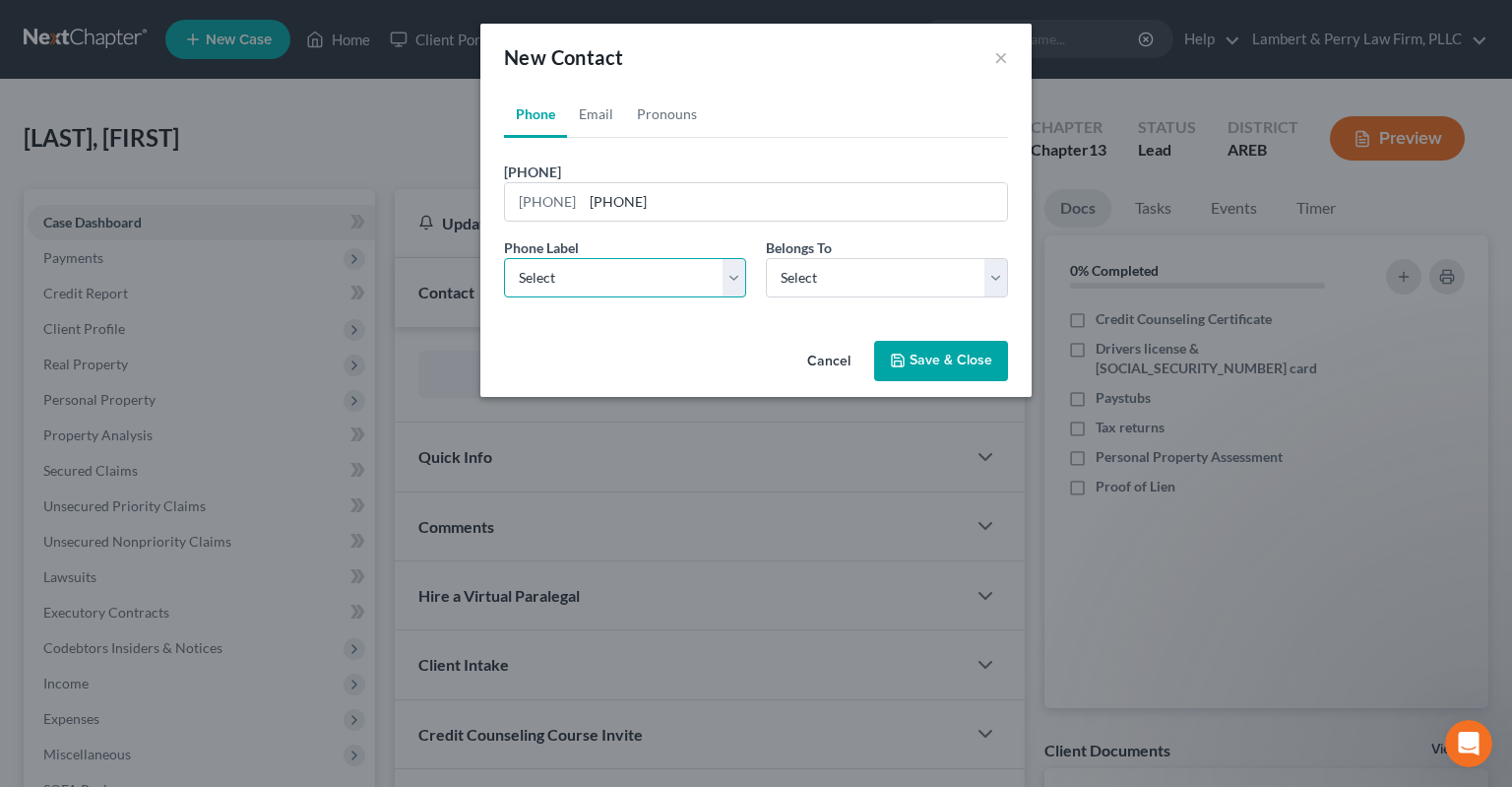 select on "0" 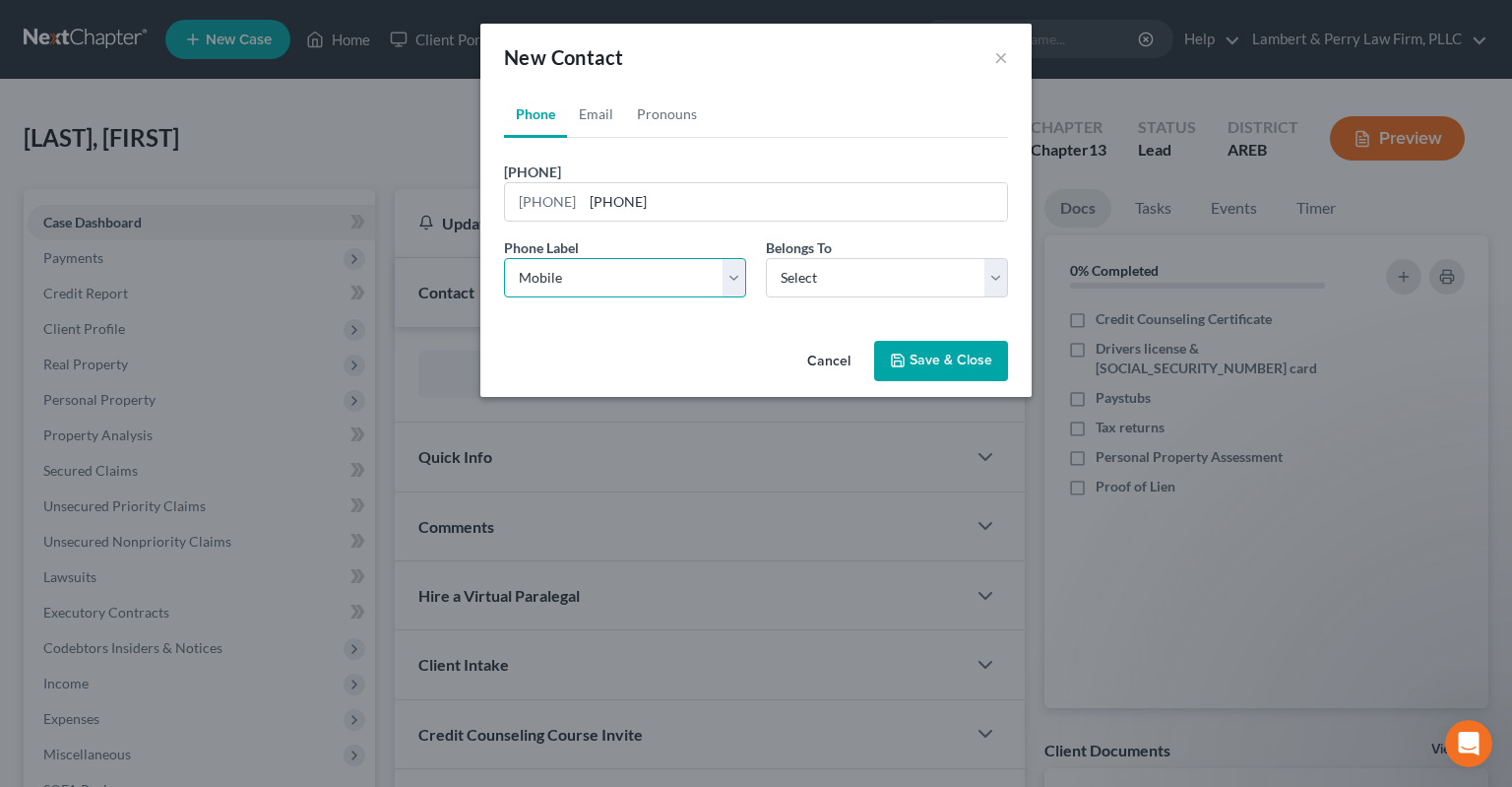 click on "Mobile" at bounding box center [0, 0] 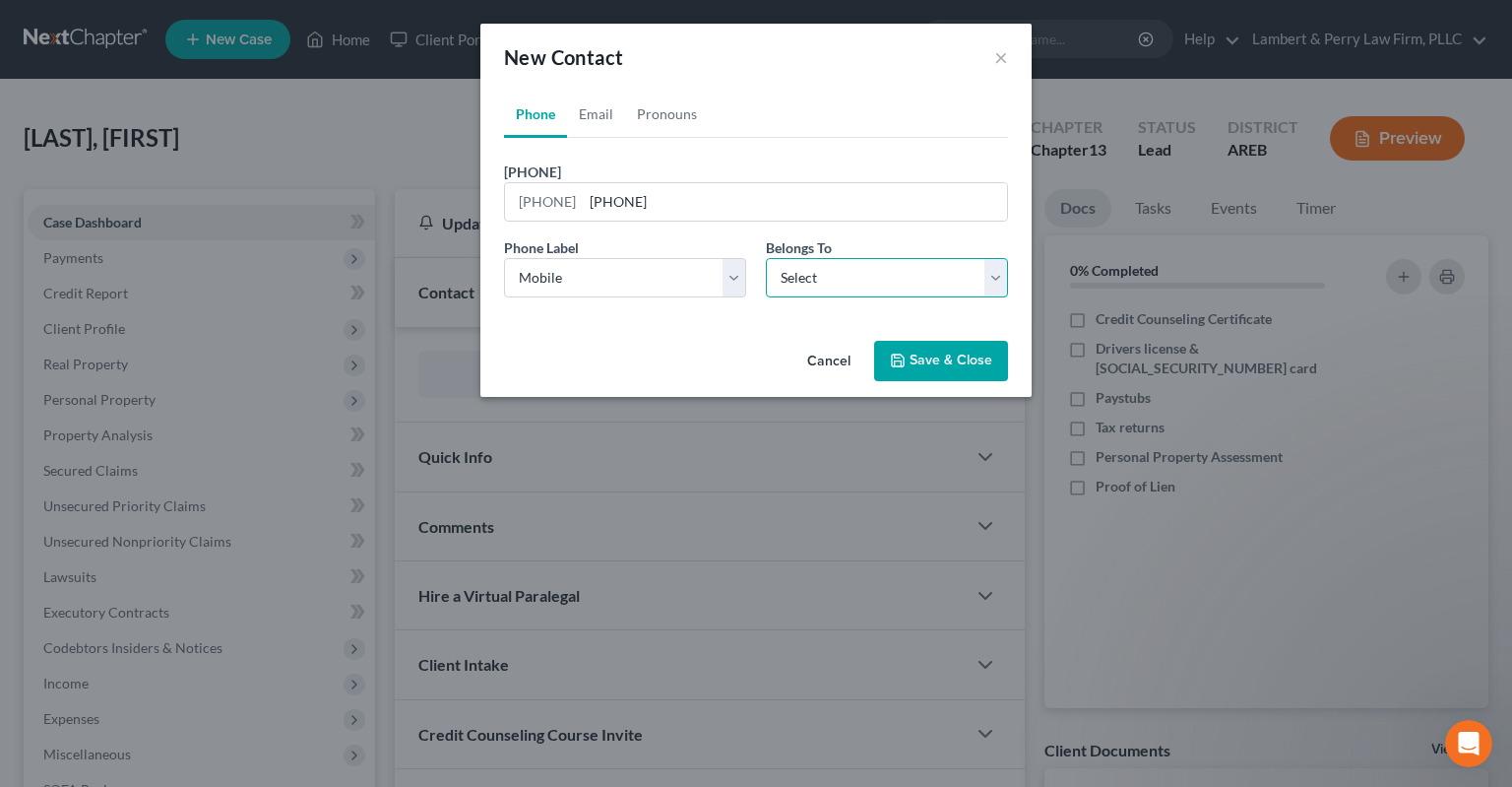 click on "Select Client Other" at bounding box center [887, 278] 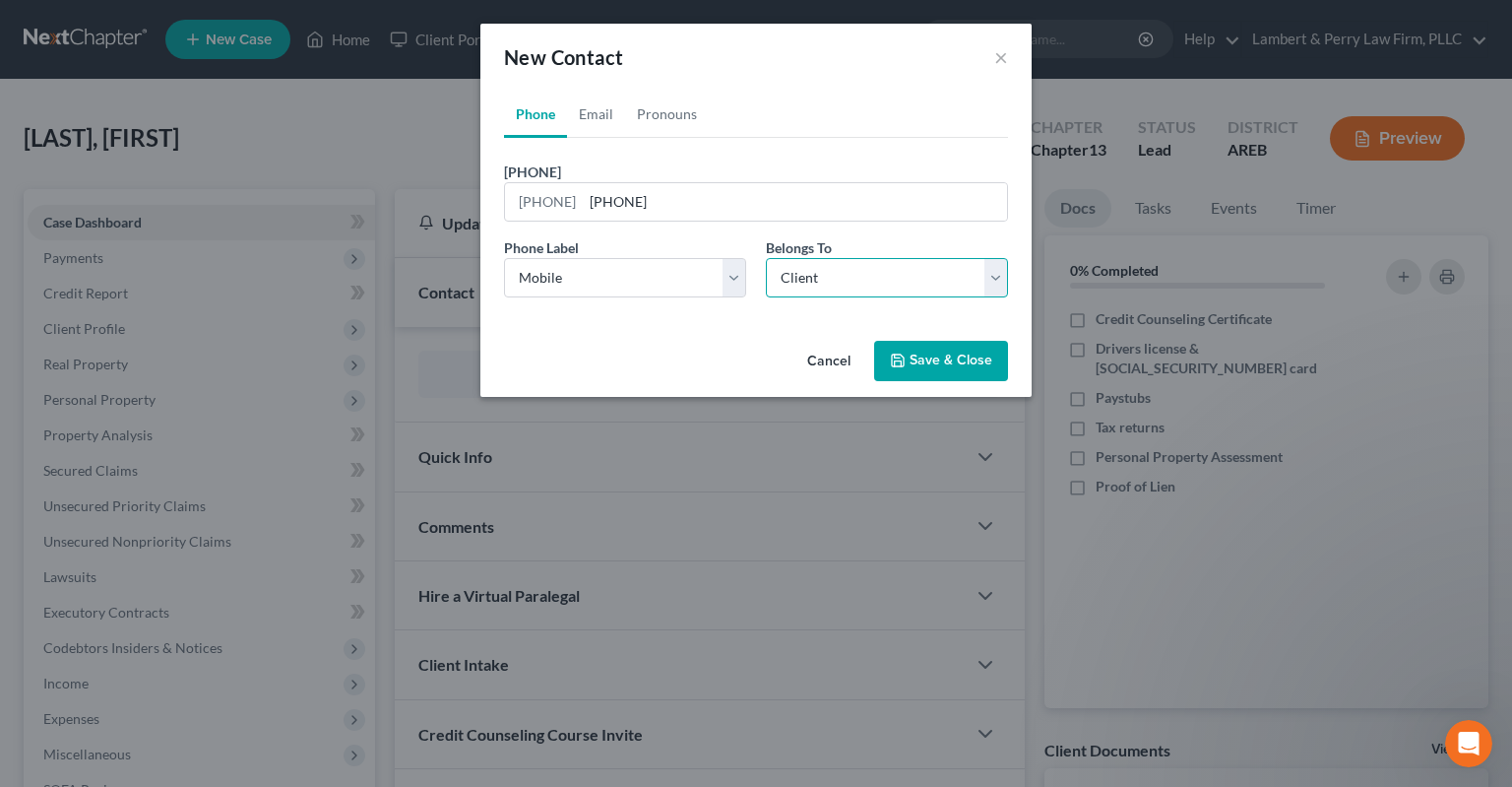 click on "Client" at bounding box center (0, 0) 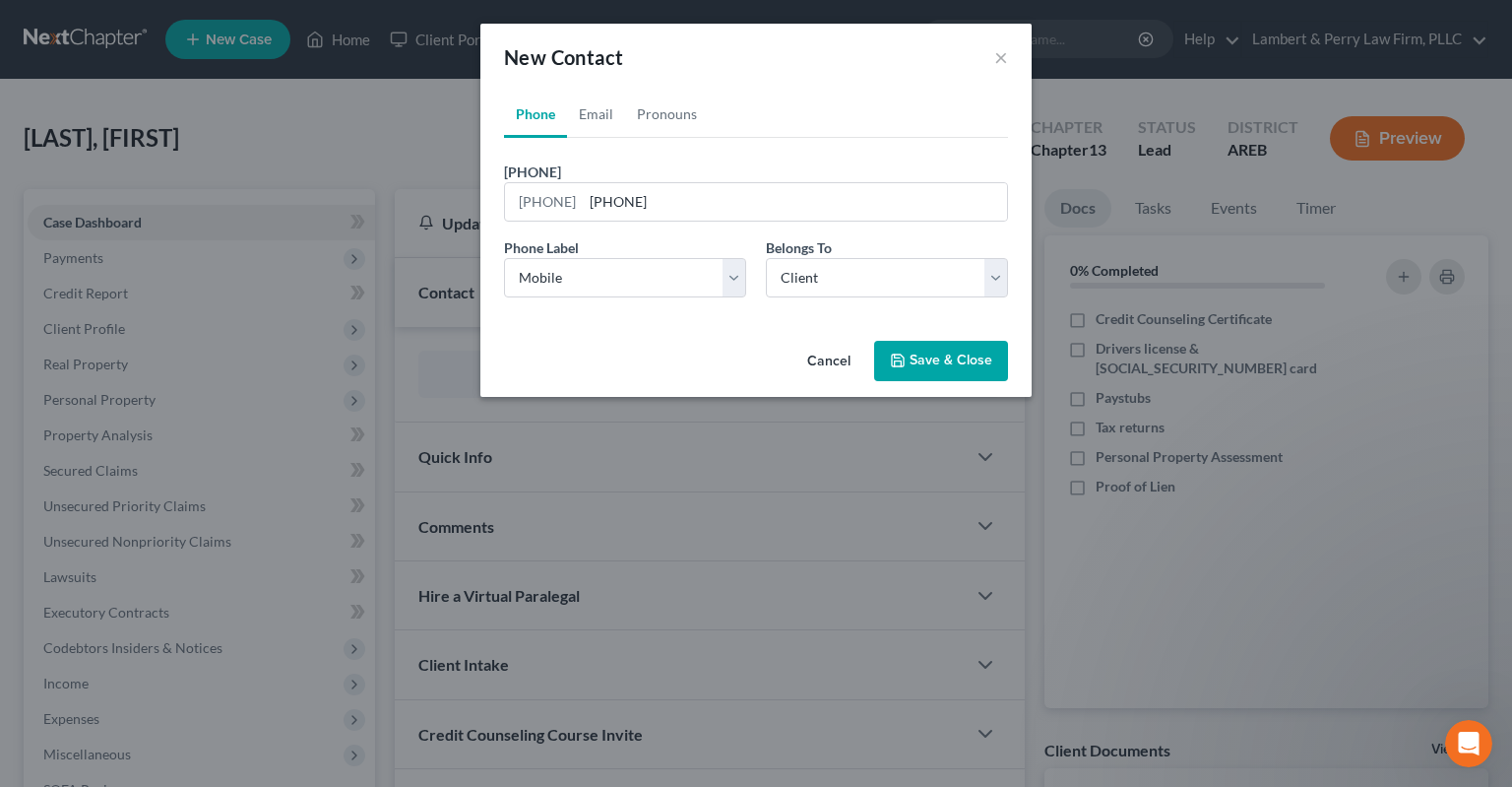 drag, startPoint x: 939, startPoint y: 361, endPoint x: 728, endPoint y: 312, distance: 216.6149 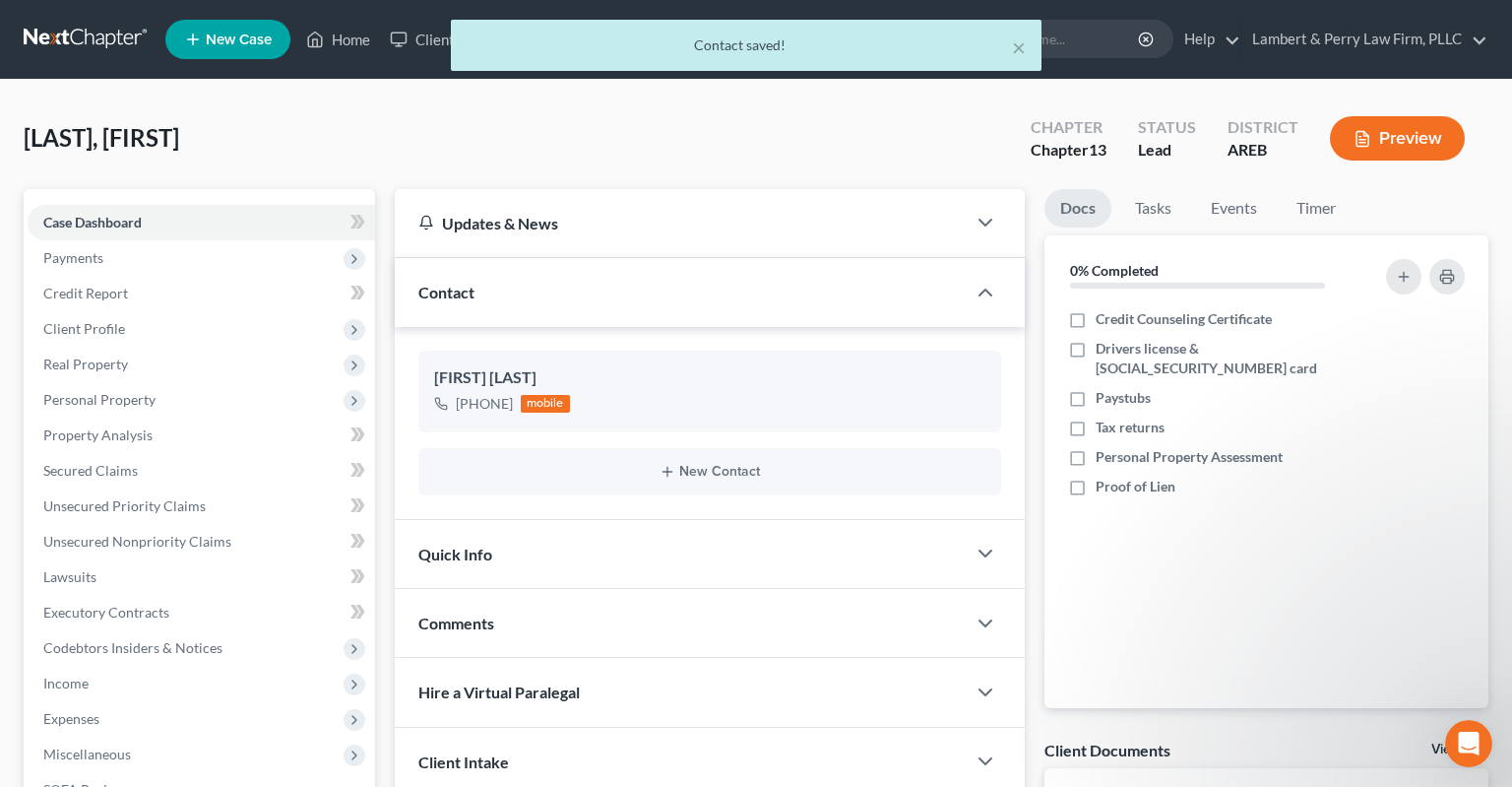 scroll, scrollTop: 311, scrollLeft: 0, axis: vertical 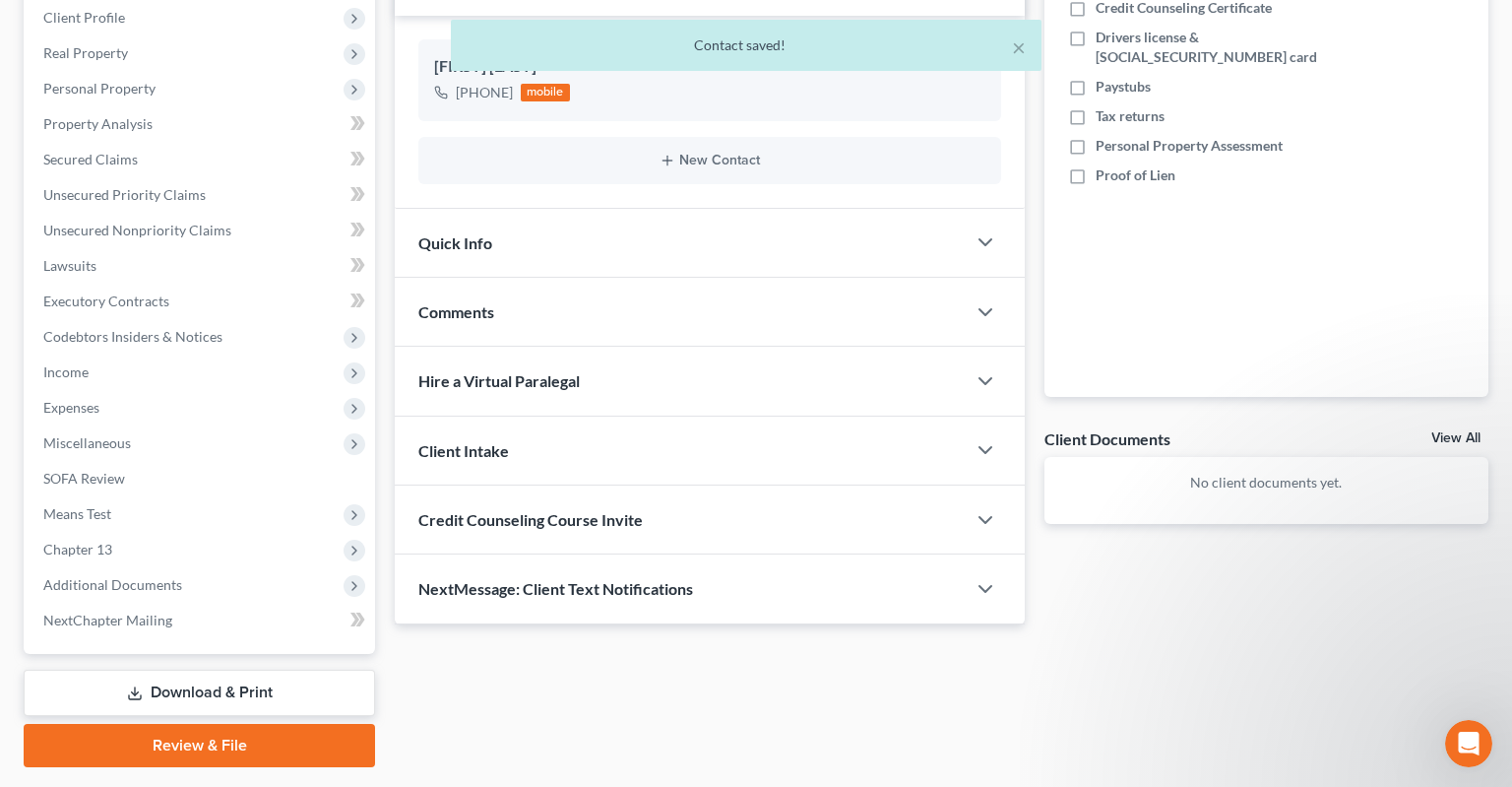 click on "Quick Info" at bounding box center [680, 242] 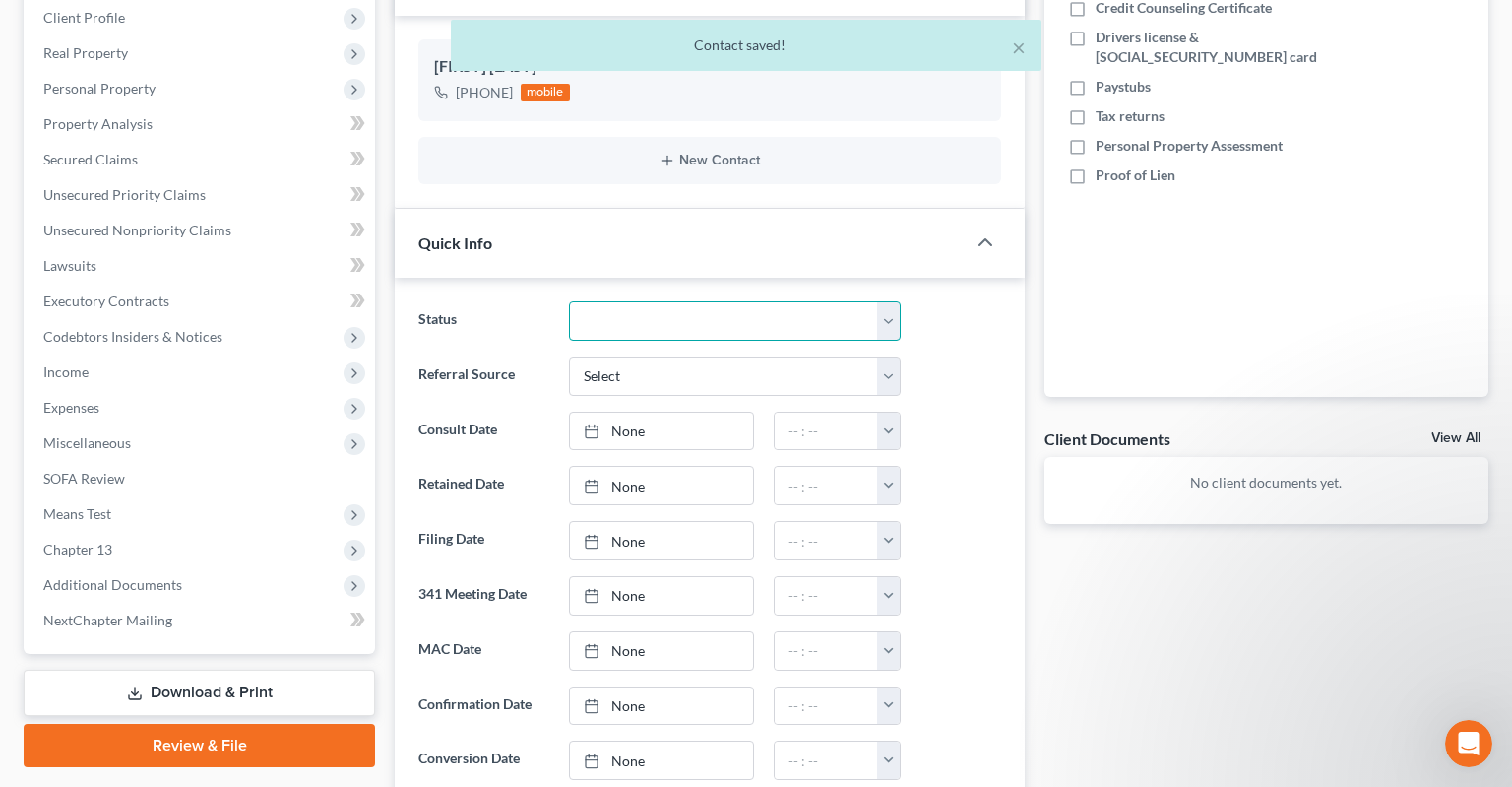 click on "Awaiting 341 Chapter 7 - Attended Meeting Confirmed Discharged Dismissed New Consult Not Retained Rejected Retained Unconfirmed Withdrawn as Counsel" at bounding box center [734, 321] 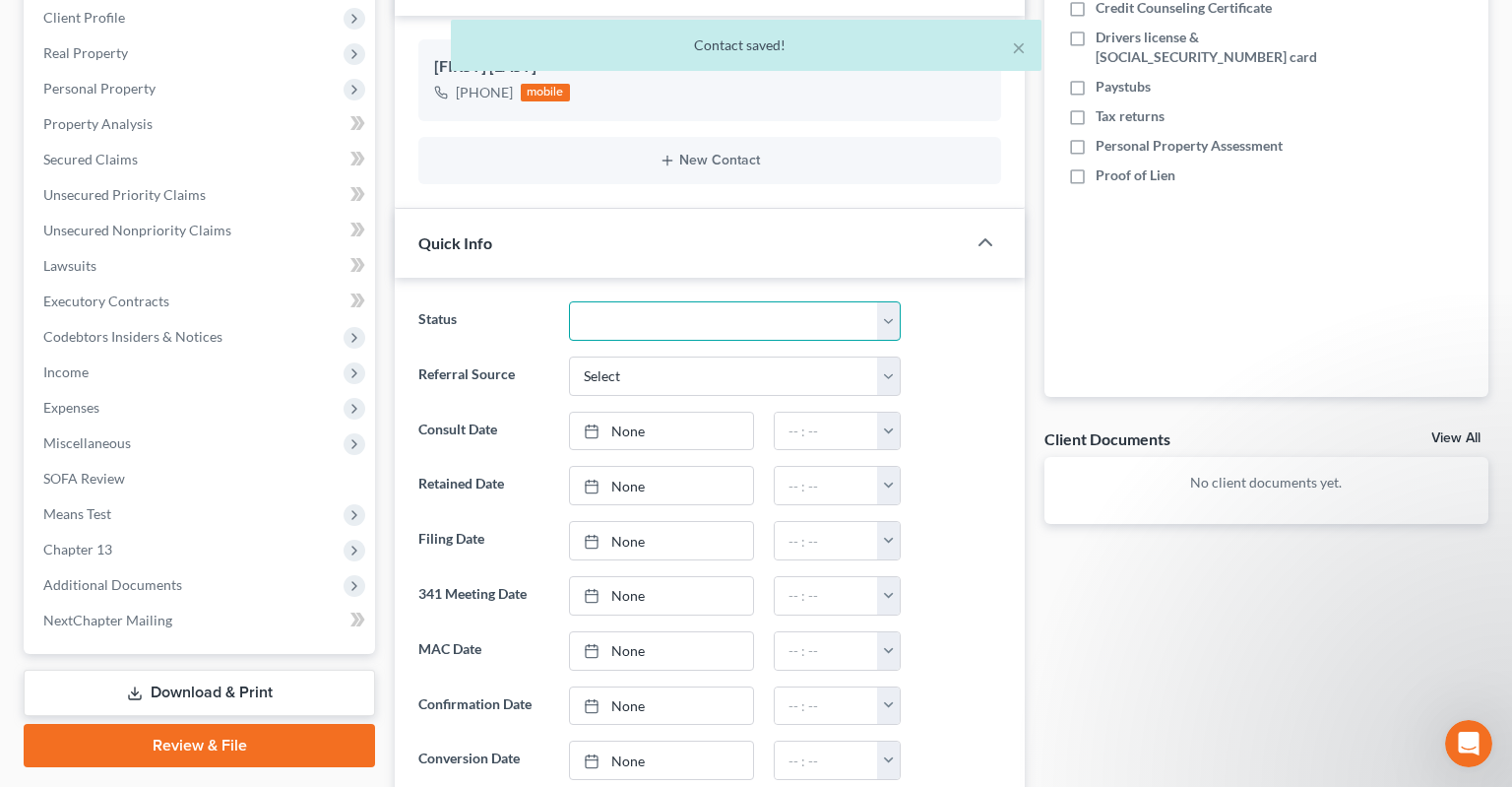 select on "5" 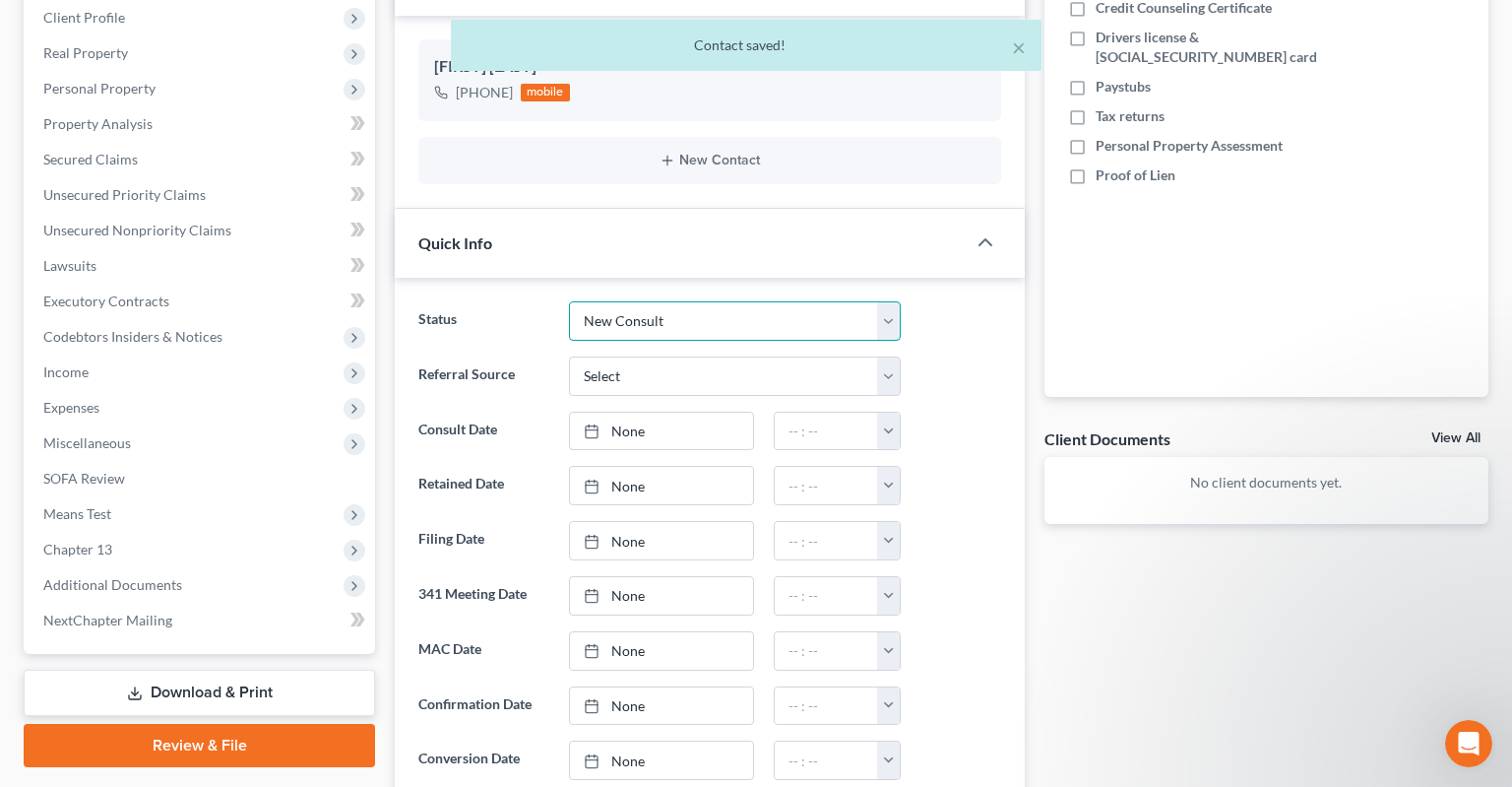click on "New Consult" at bounding box center [0, 0] 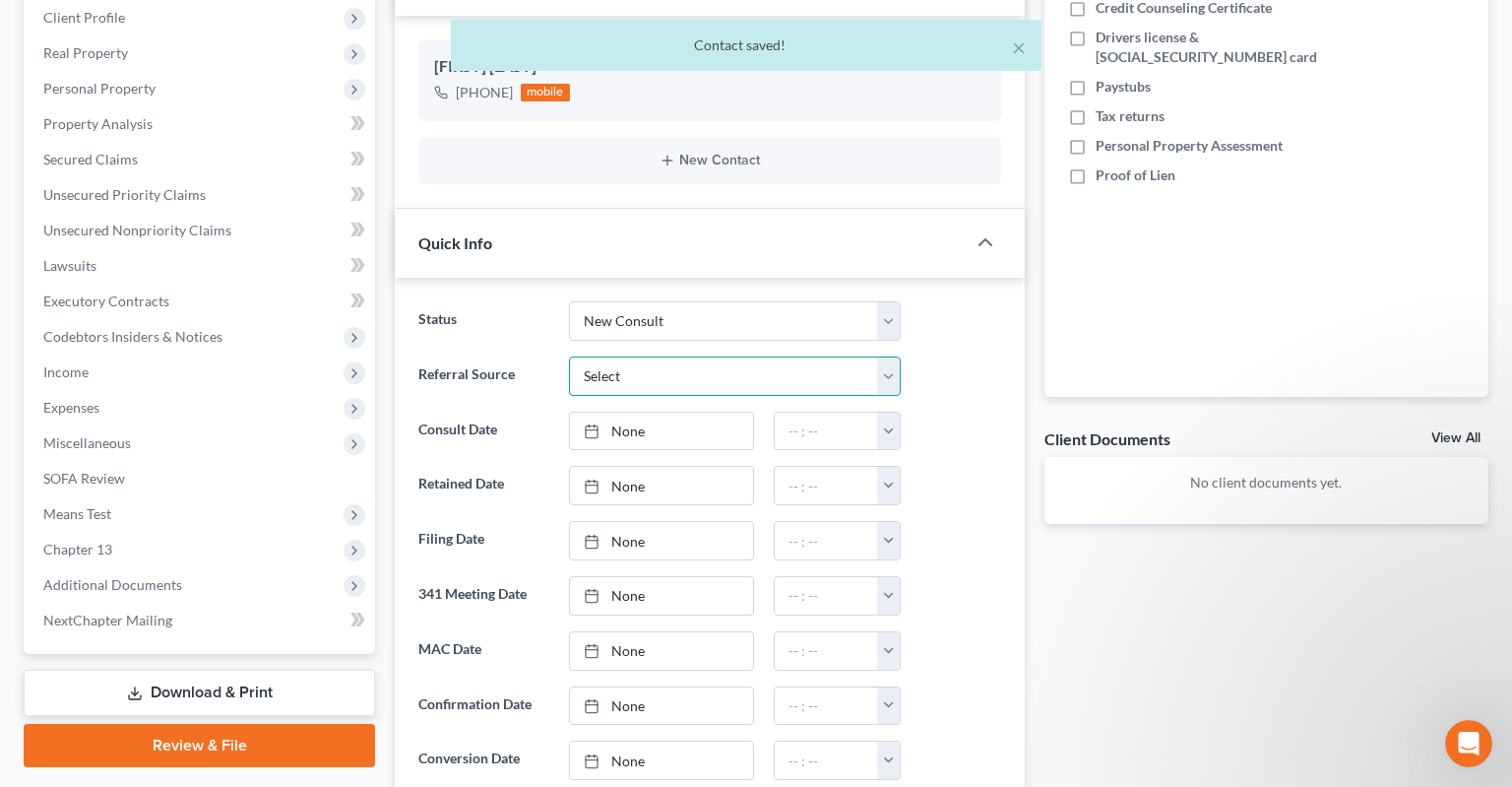 click on "Select Word Of Mouth Previous Clients Direct Mail Website Google Search Modern Attorney Other (specify)" at bounding box center [734, 376] 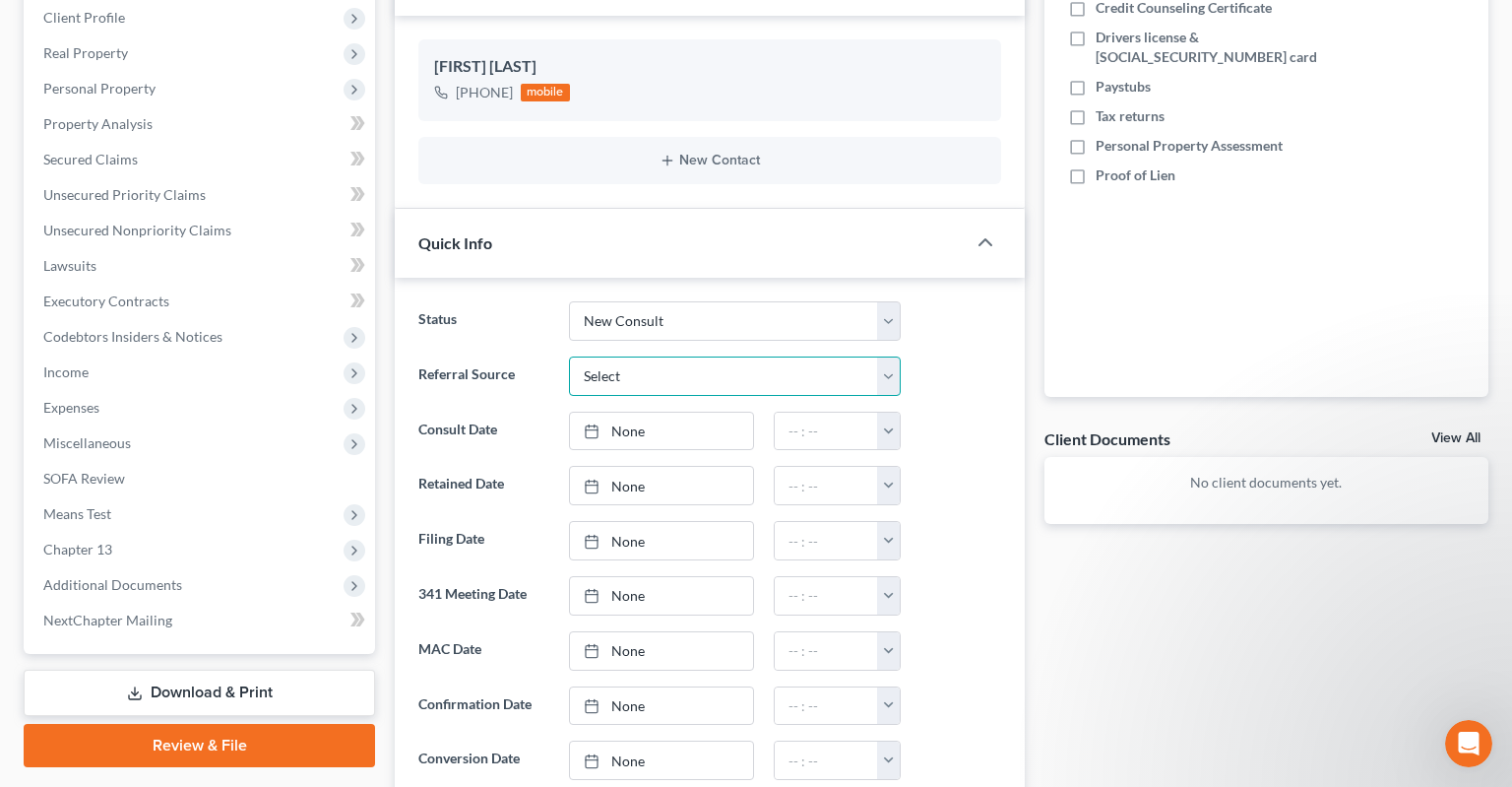 select on "6" 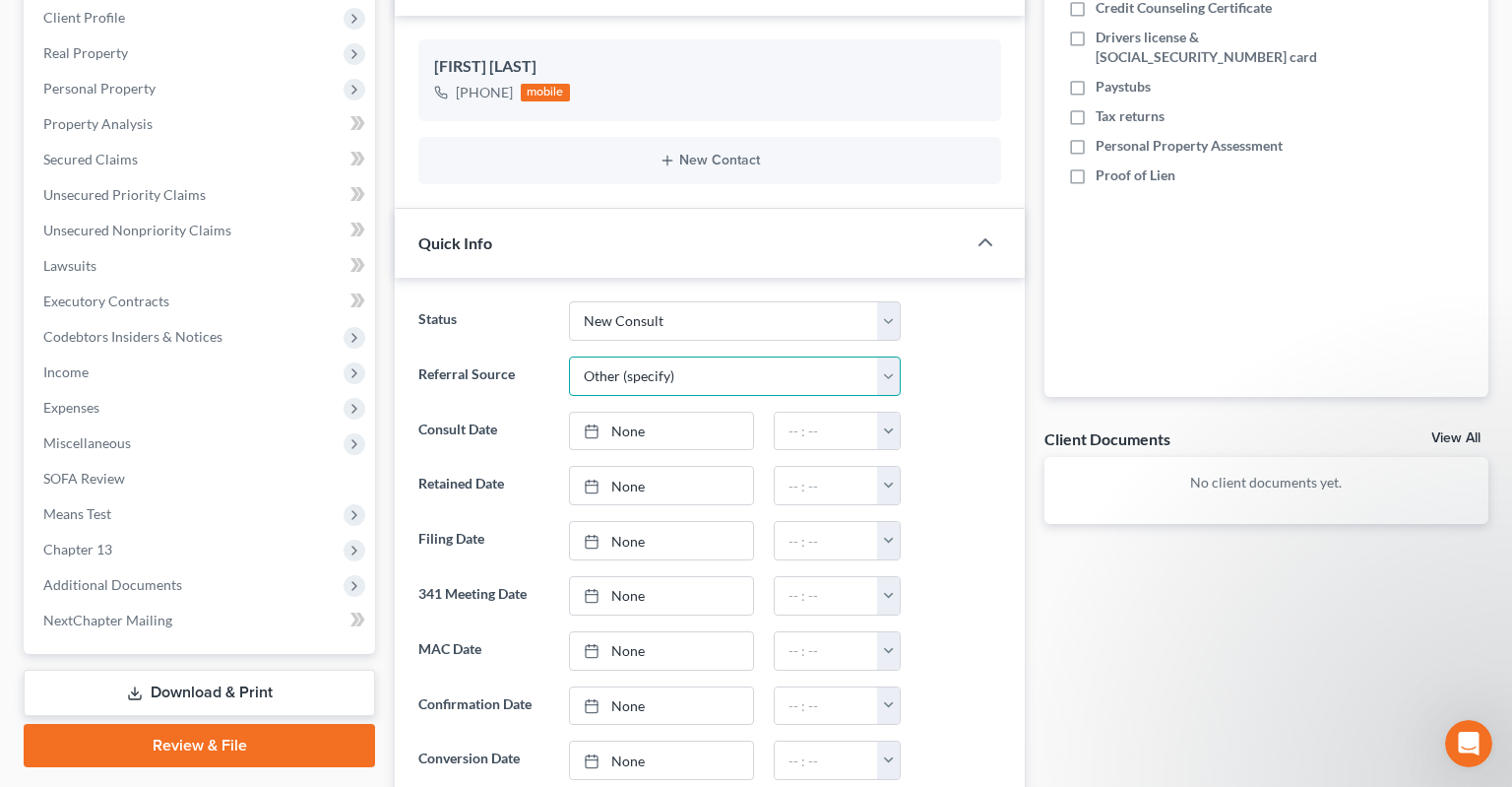 click on "Other (specify)" at bounding box center [0, 0] 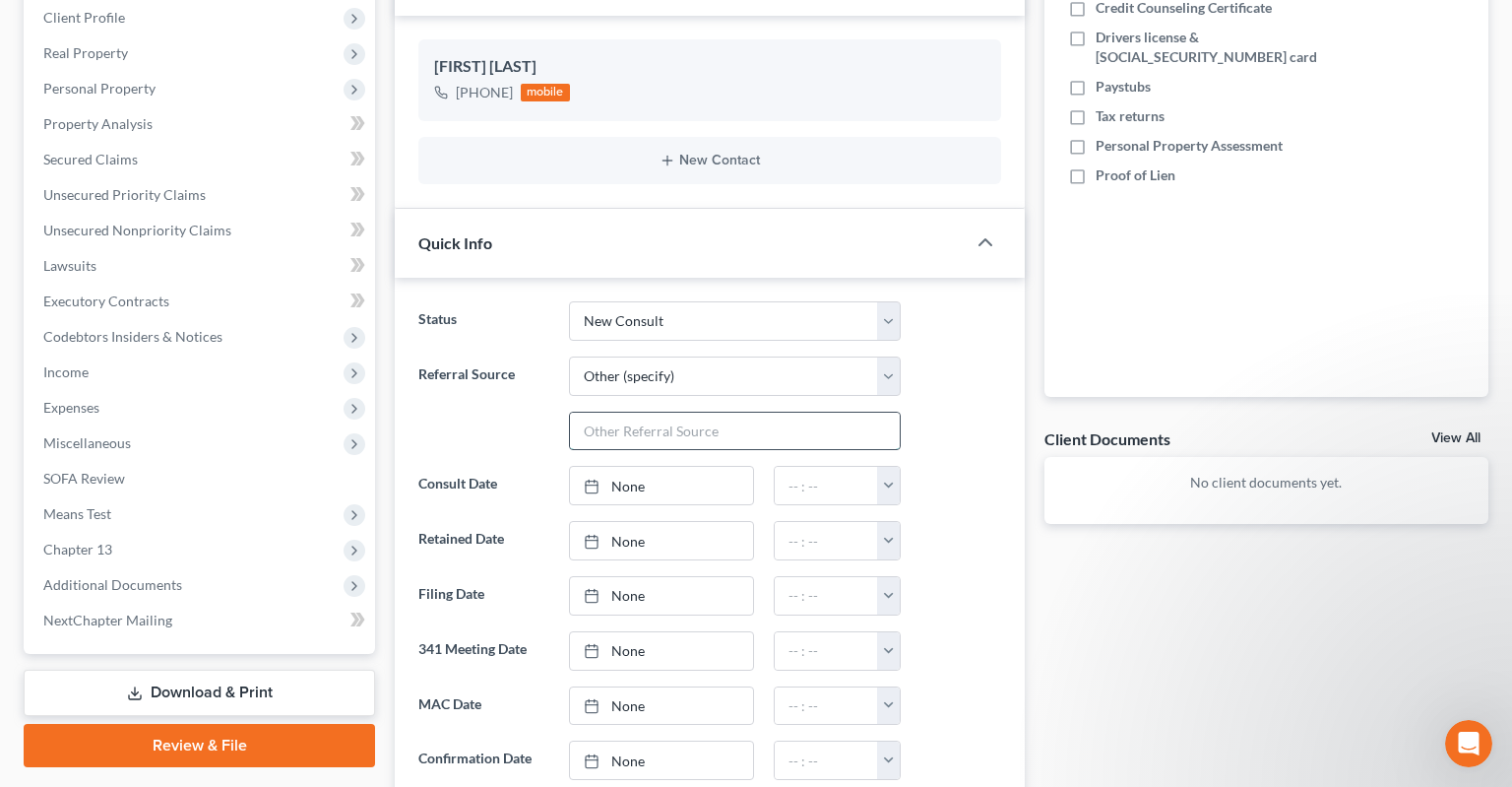 click at bounding box center (734, 431) 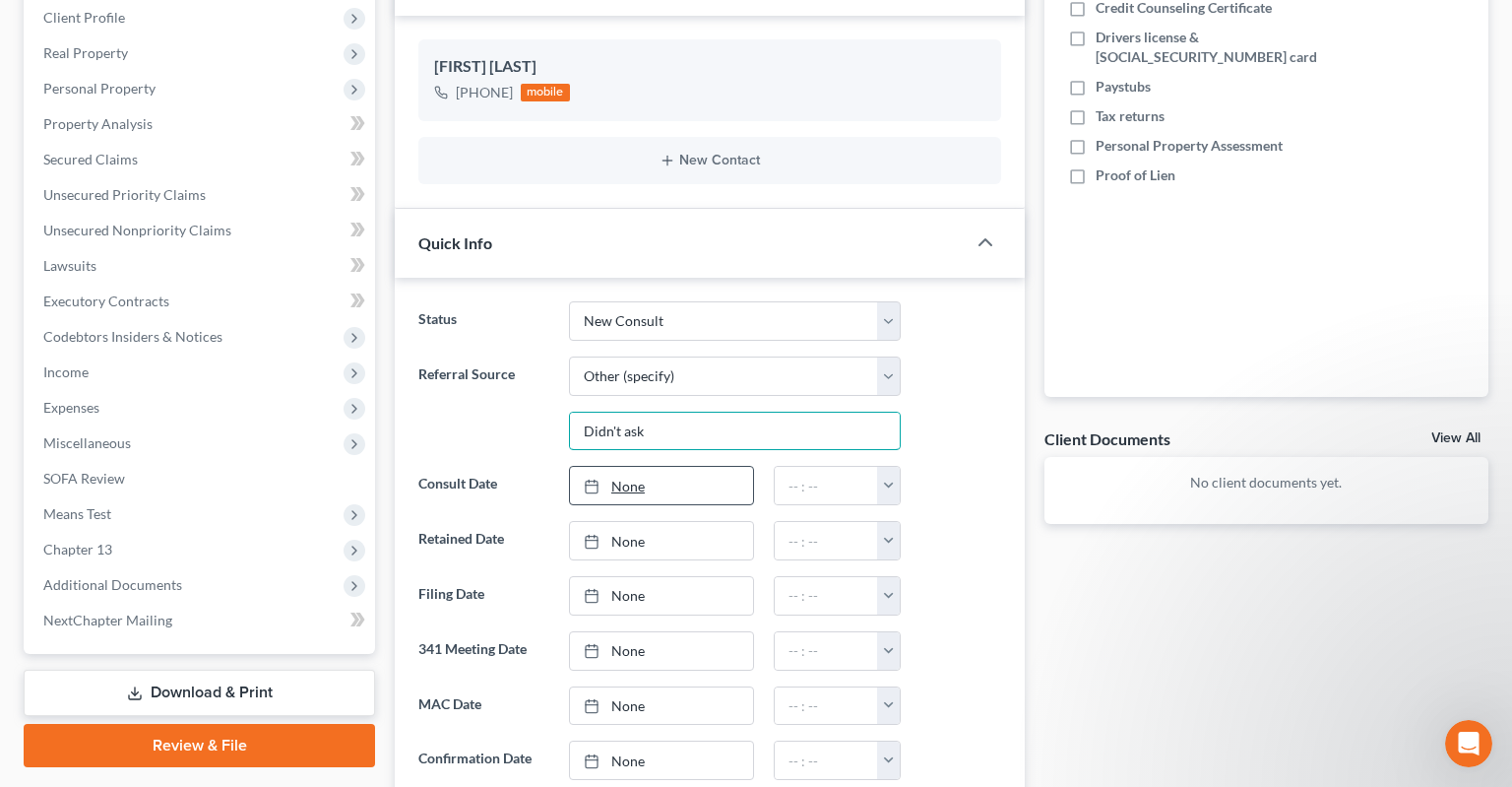type on "Didn't ask" 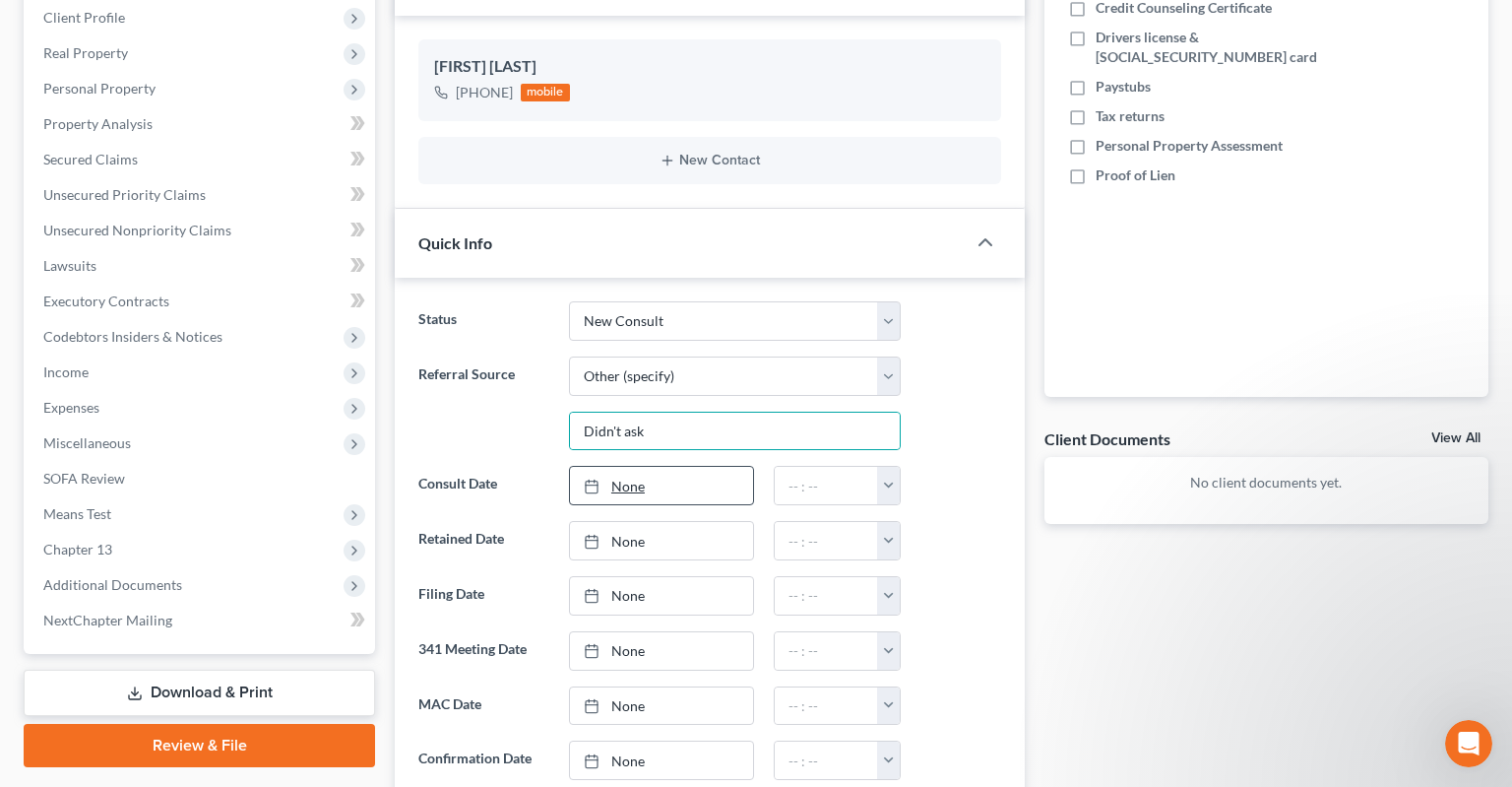 click on "None" at bounding box center [662, 486] 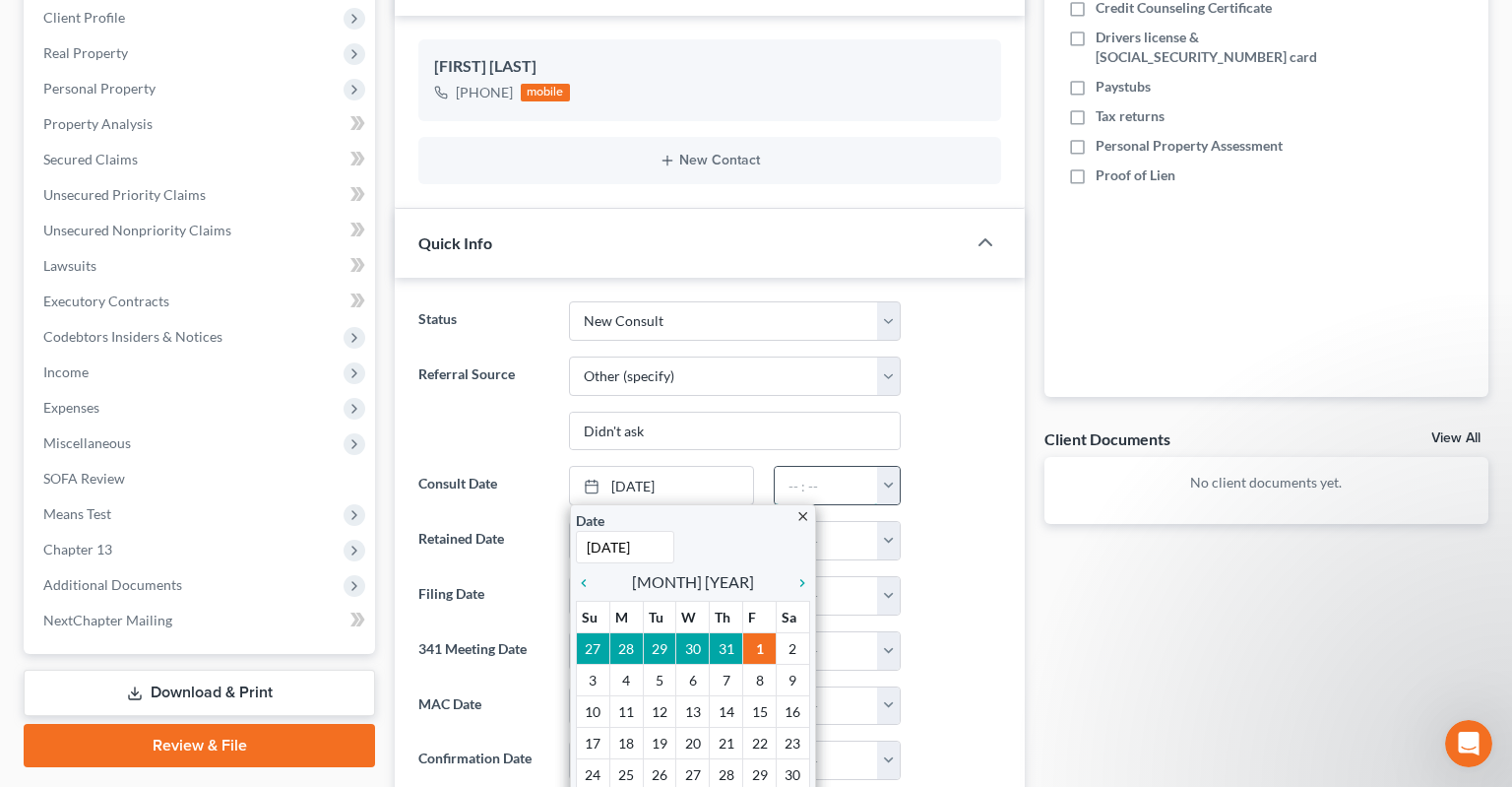 click at bounding box center [826, 486] 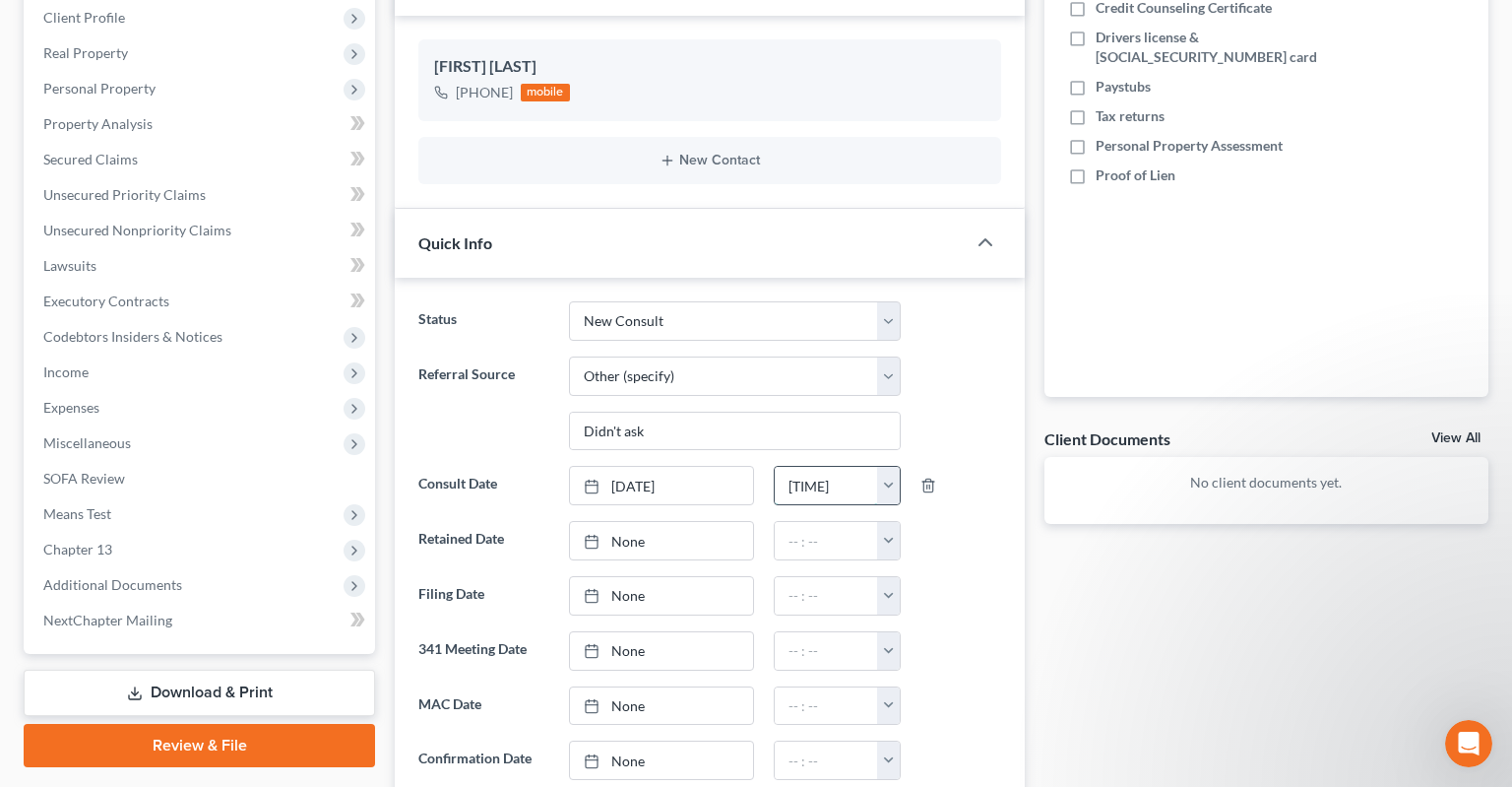 type on "[TIME]" 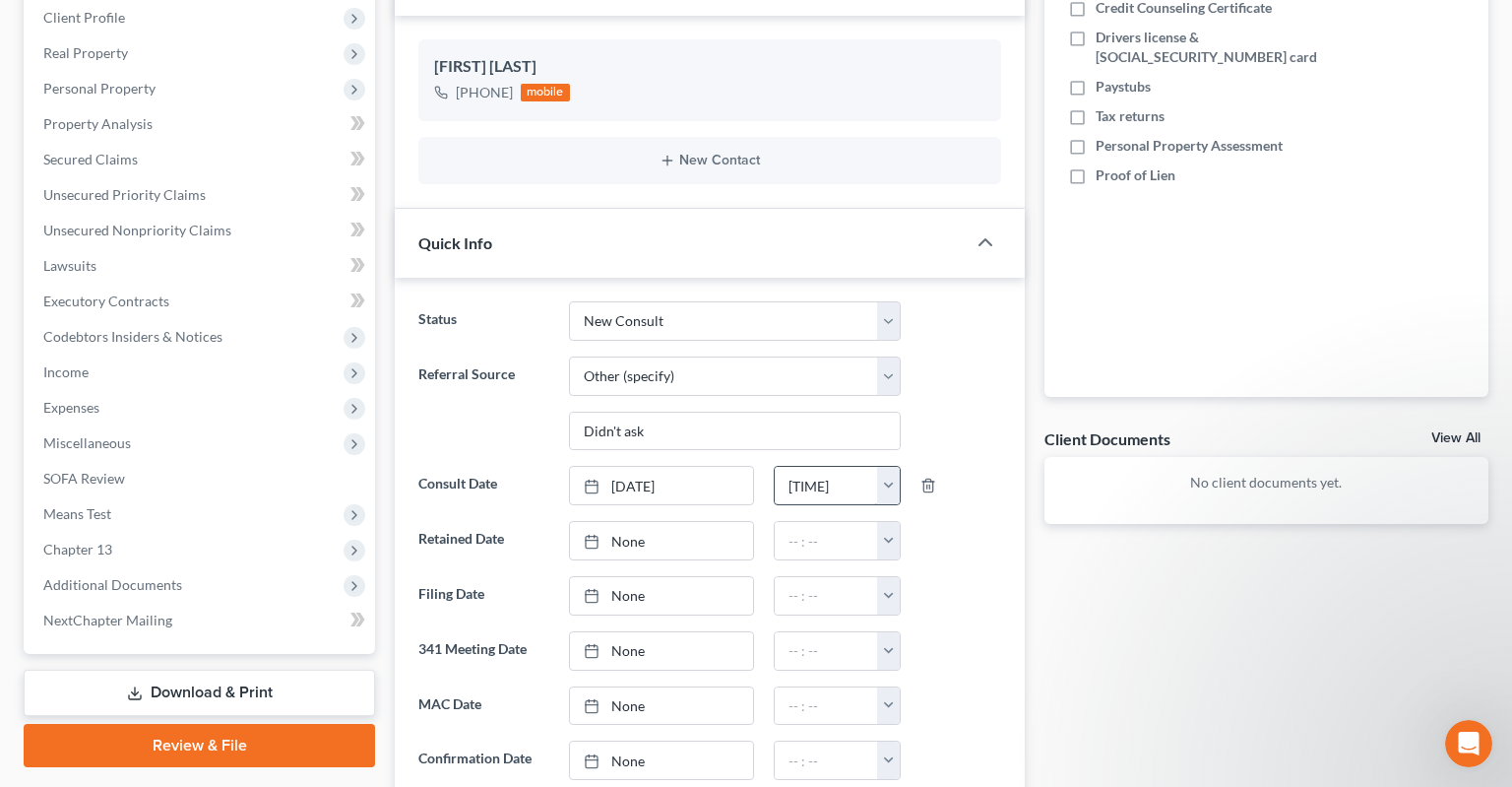 type 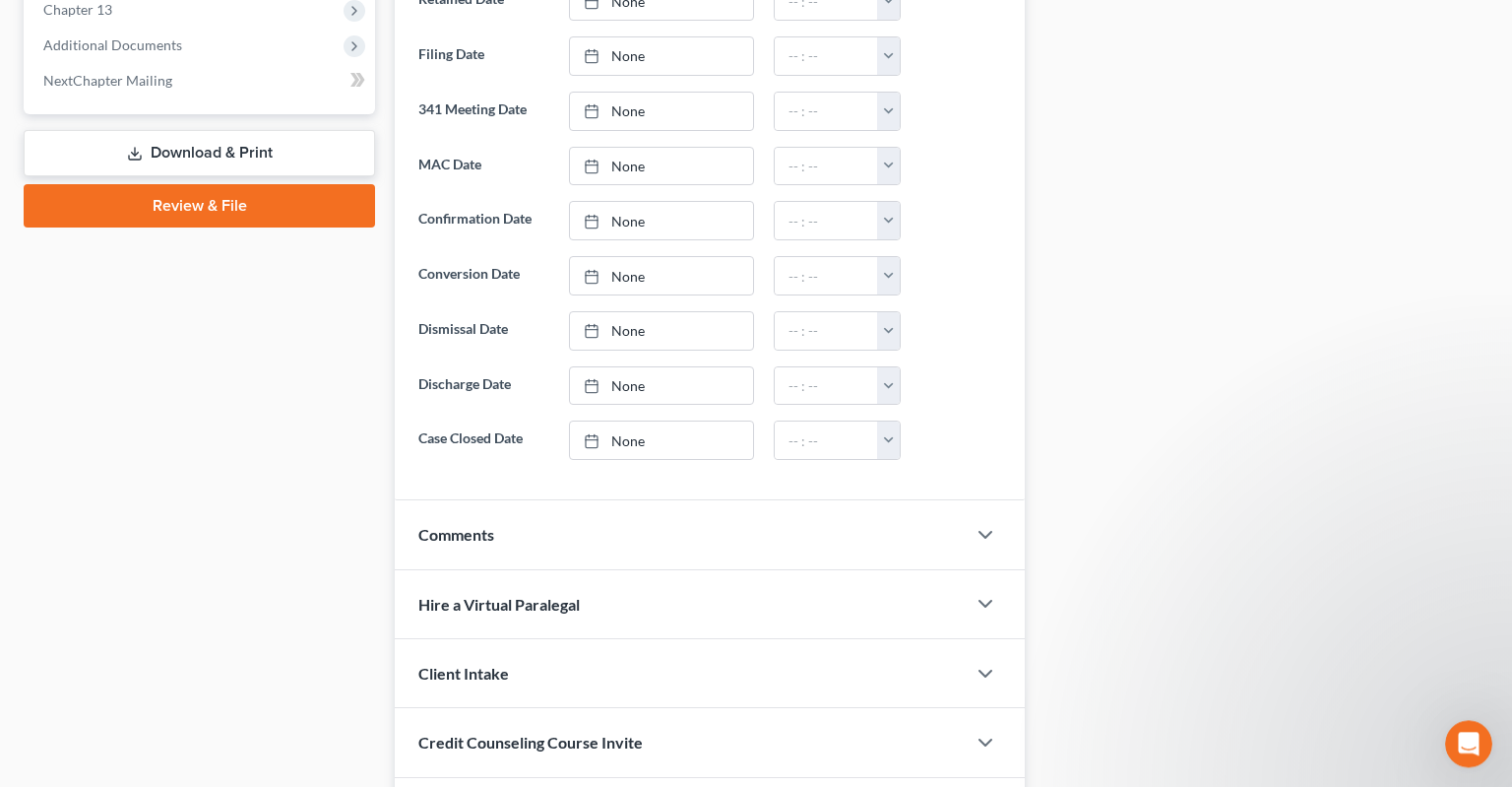 scroll, scrollTop: 977, scrollLeft: 0, axis: vertical 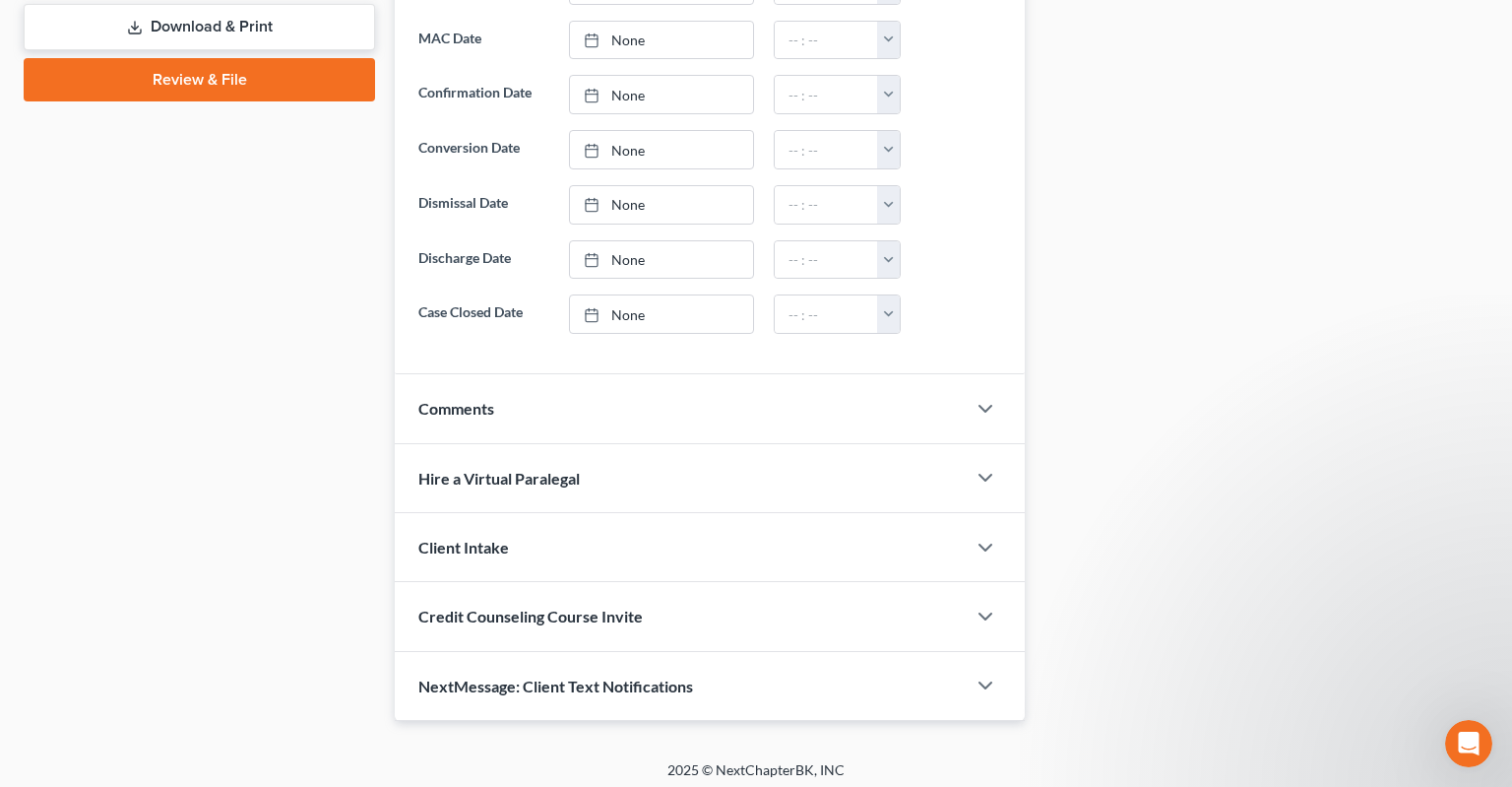click on "Comments" at bounding box center [680, 408] 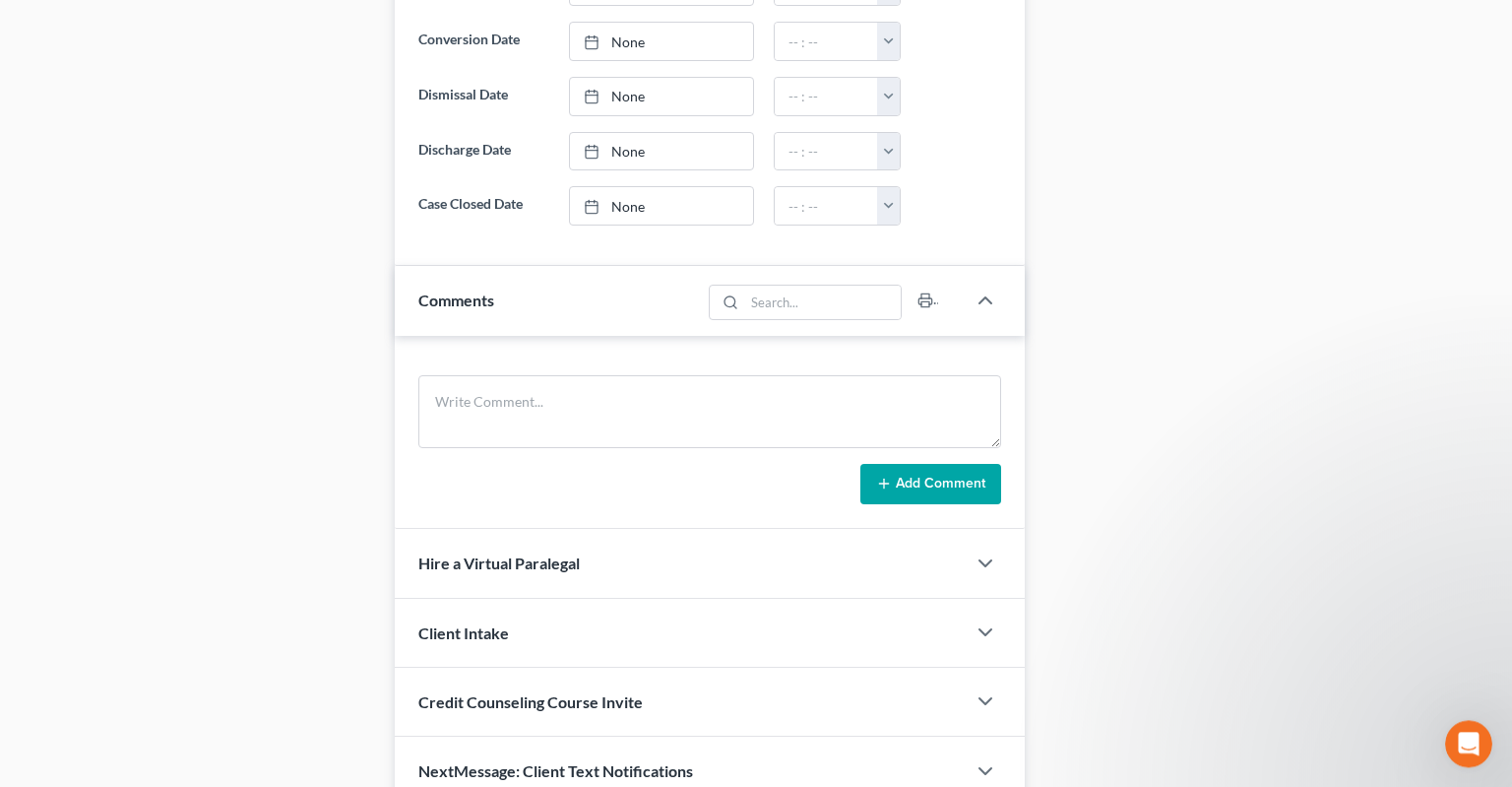 scroll, scrollTop: 1170, scrollLeft: 0, axis: vertical 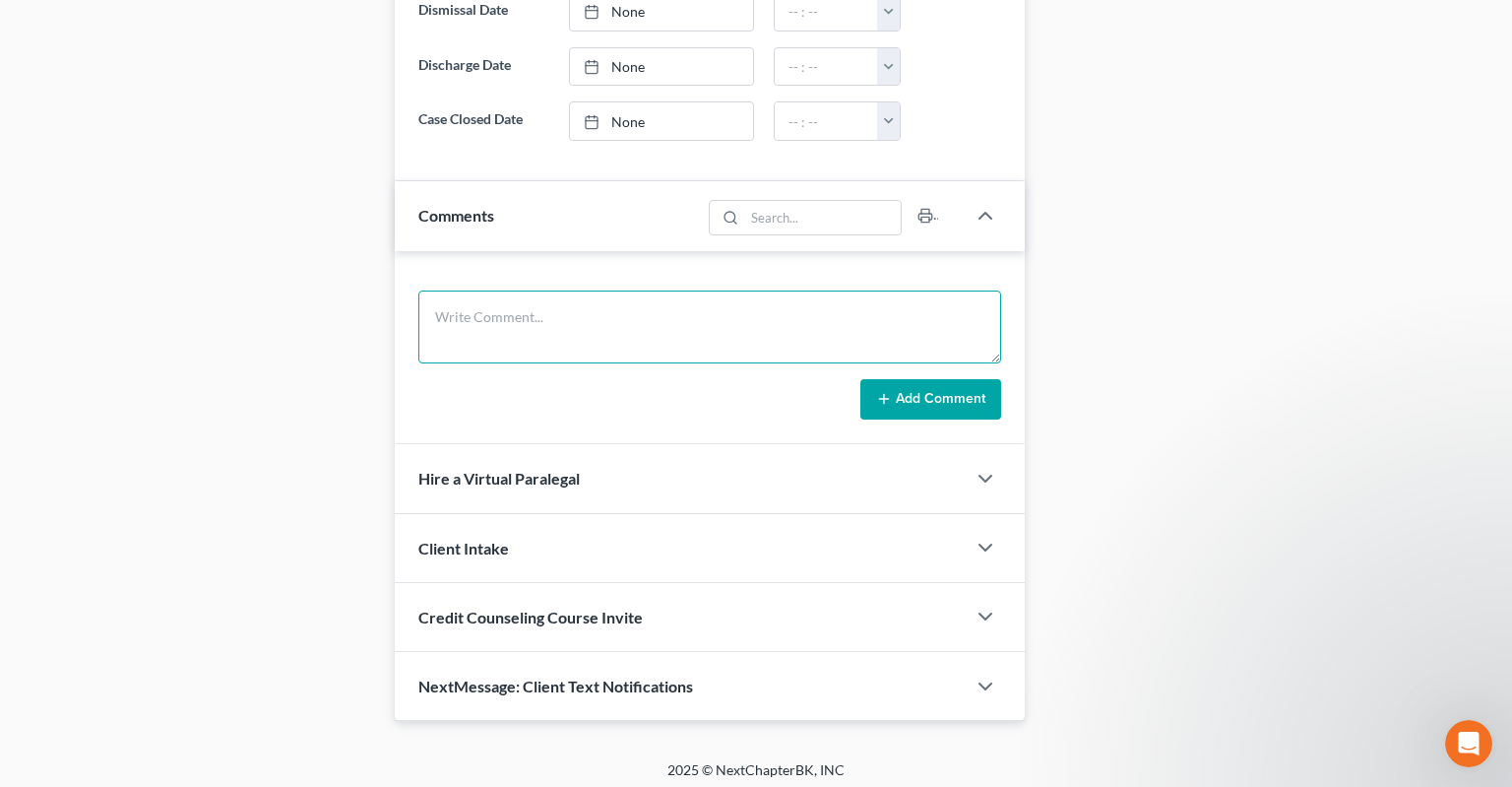 click at bounding box center (710, 327) 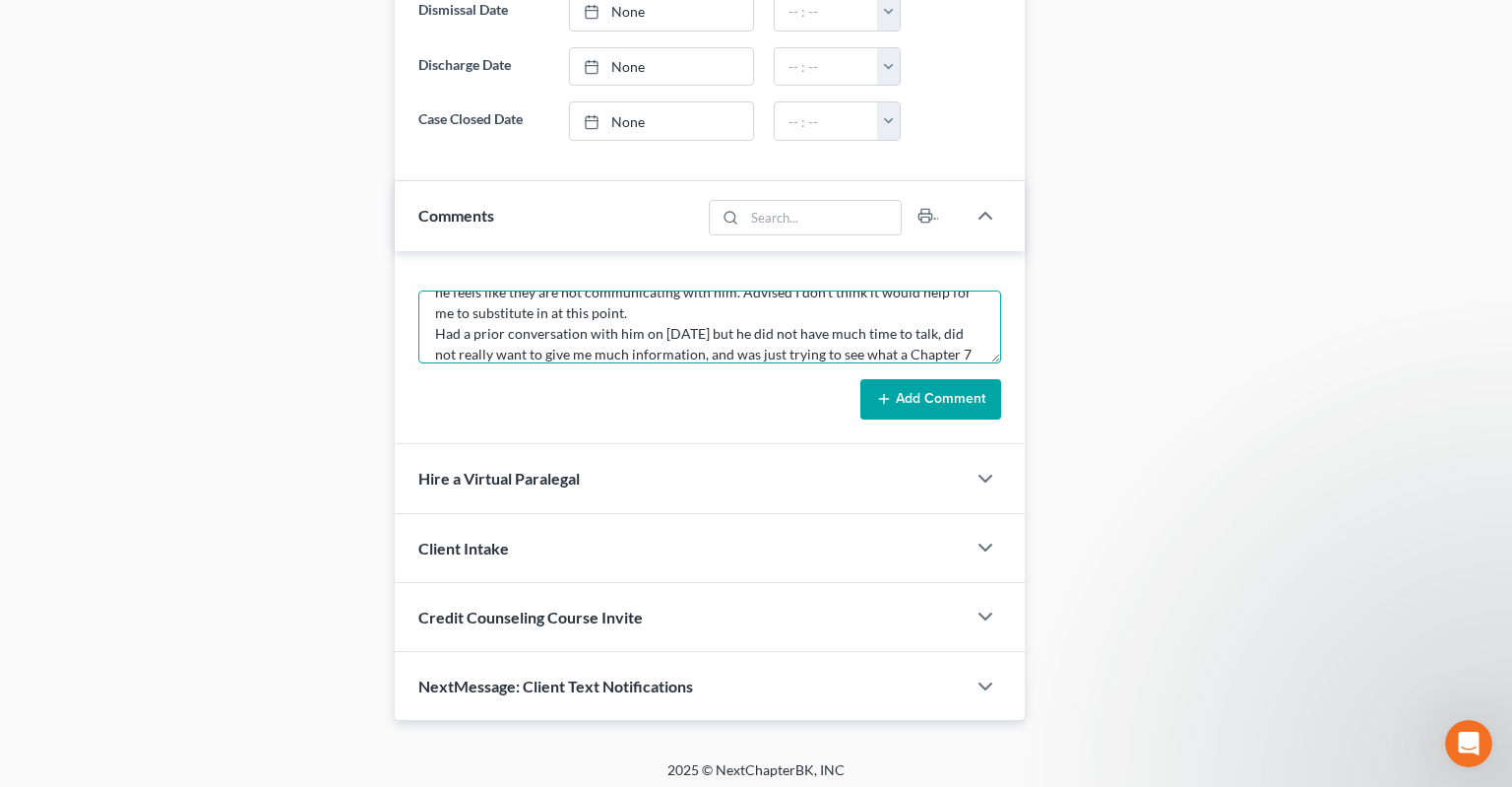 scroll, scrollTop: 128, scrollLeft: 0, axis: vertical 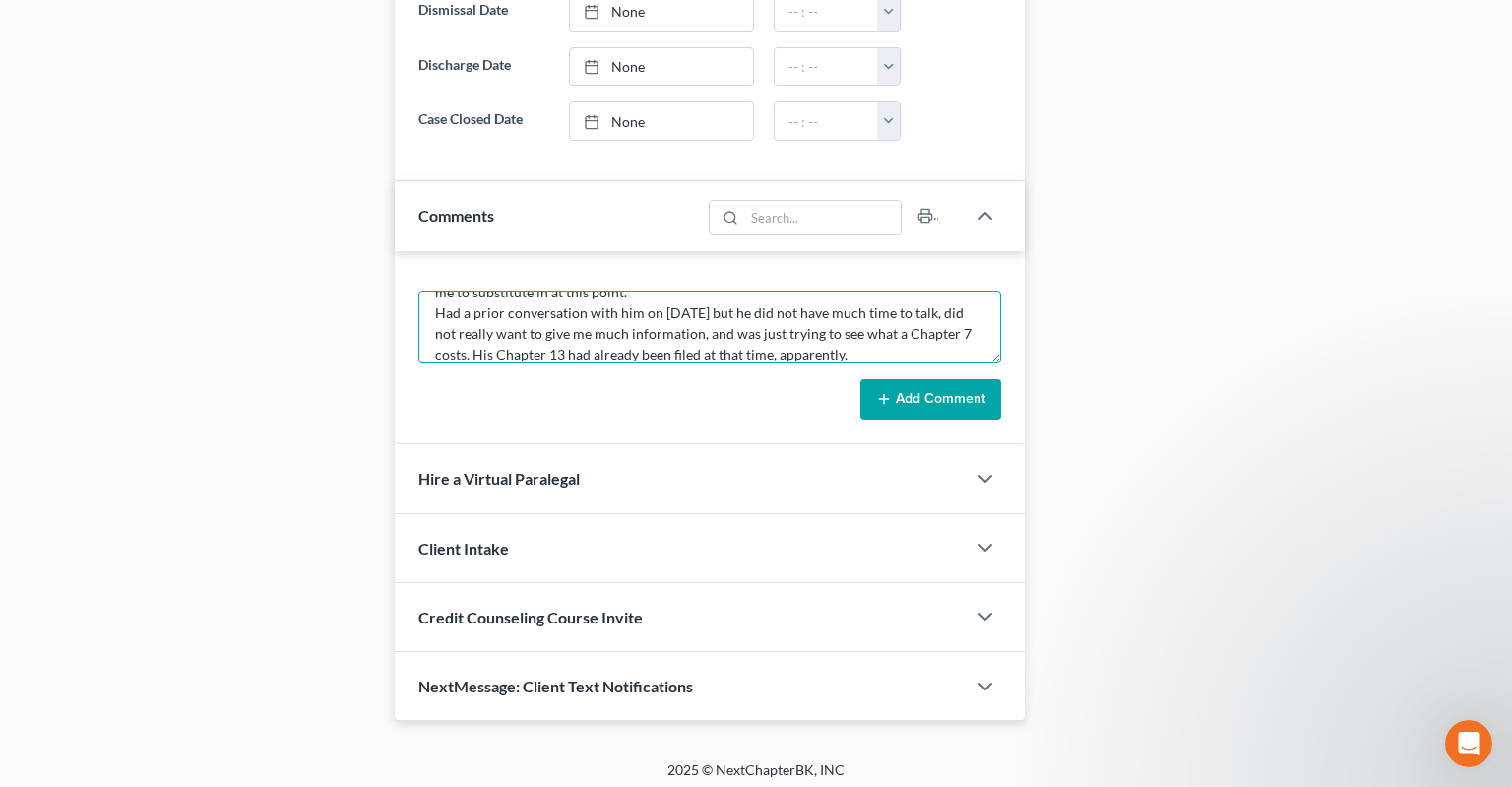 click on "Did not do full consultation. He has already filed about a week ago with WH Law but he is not happy with them. He is in a 13 trying to get a vehicle released. He has a meeting with them on Monday. Advised he just needs to see that through and see where to go from there. They filed an emergency petition for him but still have not got the vehicle back and he feels like they are not communicating with him. Advised I don't think it would help for me to substitute in at this point.
Had a prior conversation with him on [DATE] but he did not have much time to talk, did not really want to give me much information, and was just trying to see what a Chapter 7 costs. His Chapter 13 had already been filed at that time, apparently.
He may call us" at bounding box center [710, 327] 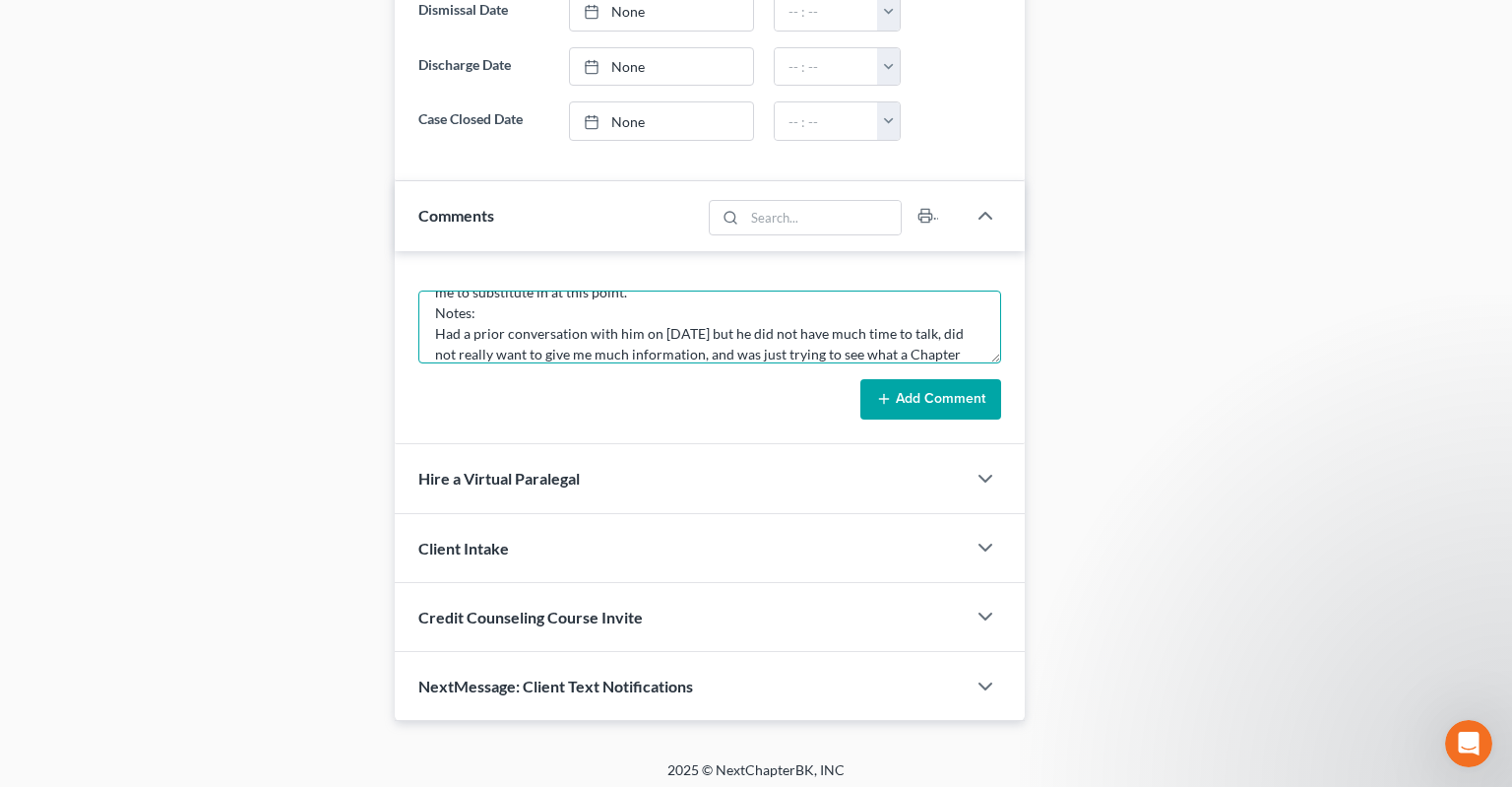 scroll, scrollTop: 165, scrollLeft: 0, axis: vertical 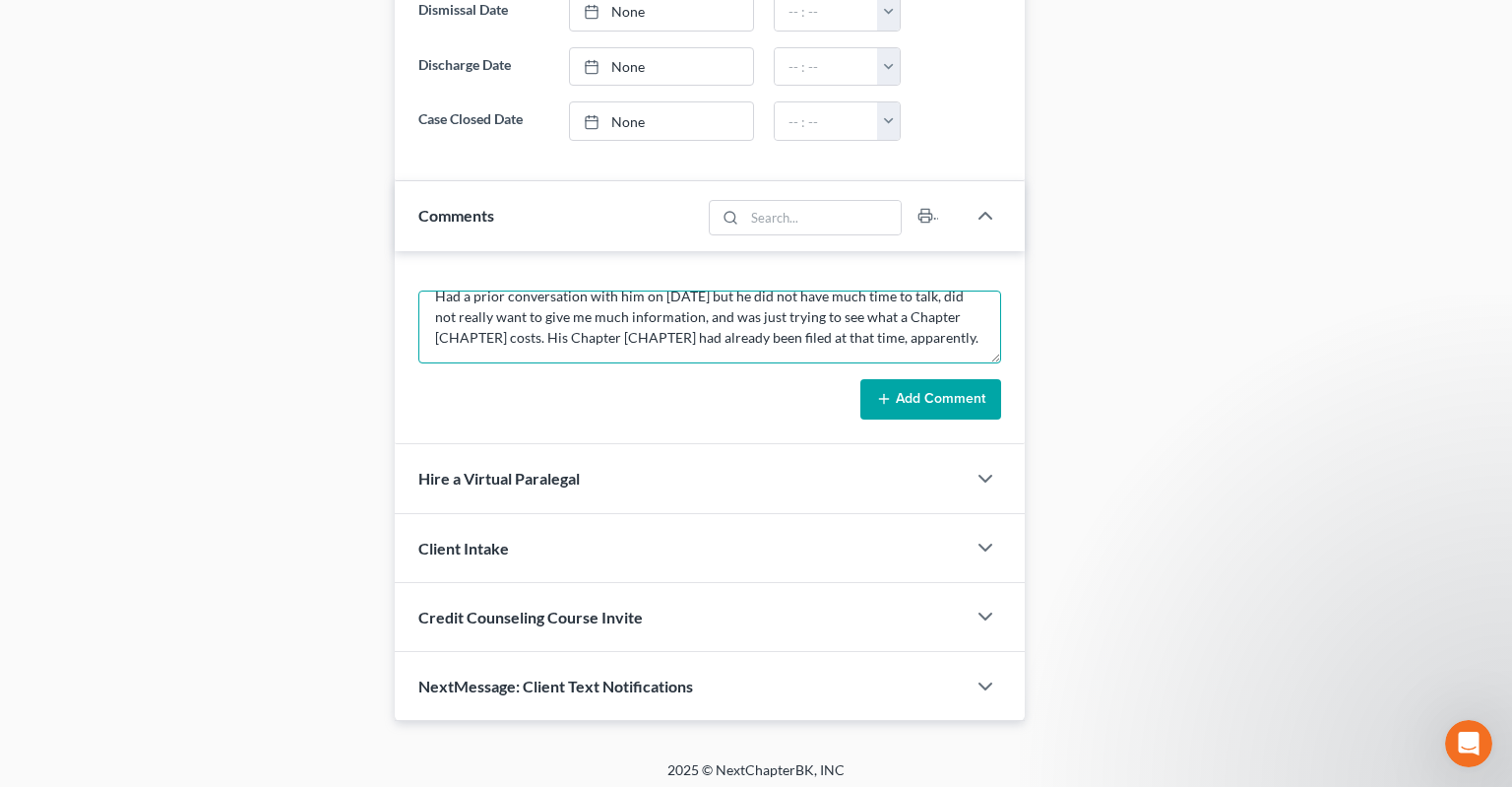 click on "Did not do full consultation. He has already filed about a week ago with WH Law but he is not happy with them. He is in a [CHAPTER] trying to get a vehicle released. He has a meeting with them on [DAY]. Advised he just needs to see that through and see where to go from there. They filed an [PETITION] for him but still have not got the vehicle back and he feels like they are not communicating with him. Advised I don't think it would help for me to substitute in at this point.
Notes:
Had a prior conversation with him on [DATE] but he did not have much time to talk, did not really want to give me much information, and was just trying to see what a Chapter [CHAPTER] costs. His Chapter [CHAPTER] had already been filed at that time, apparently." at bounding box center (710, 327) 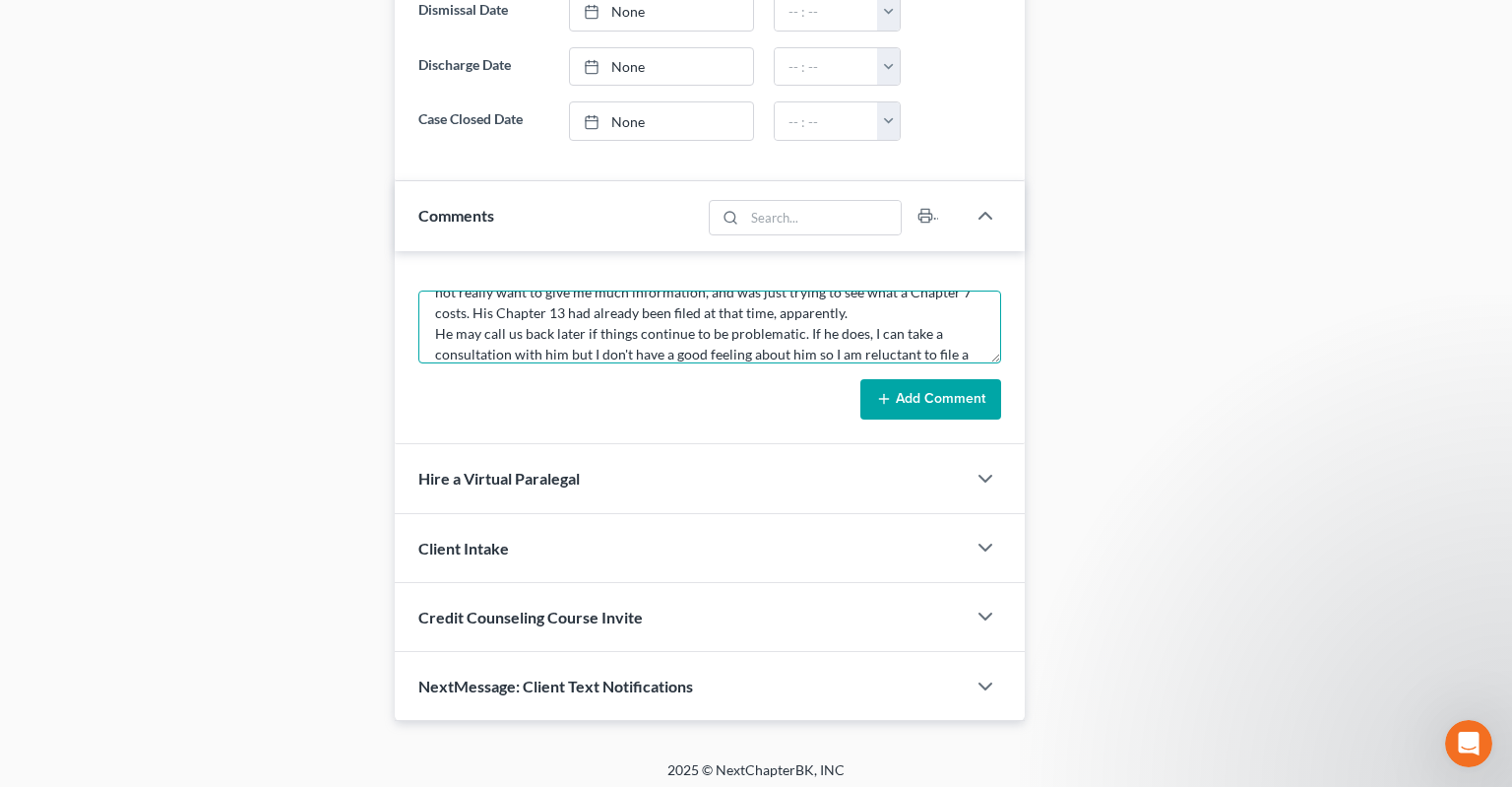 scroll, scrollTop: 211, scrollLeft: 0, axis: vertical 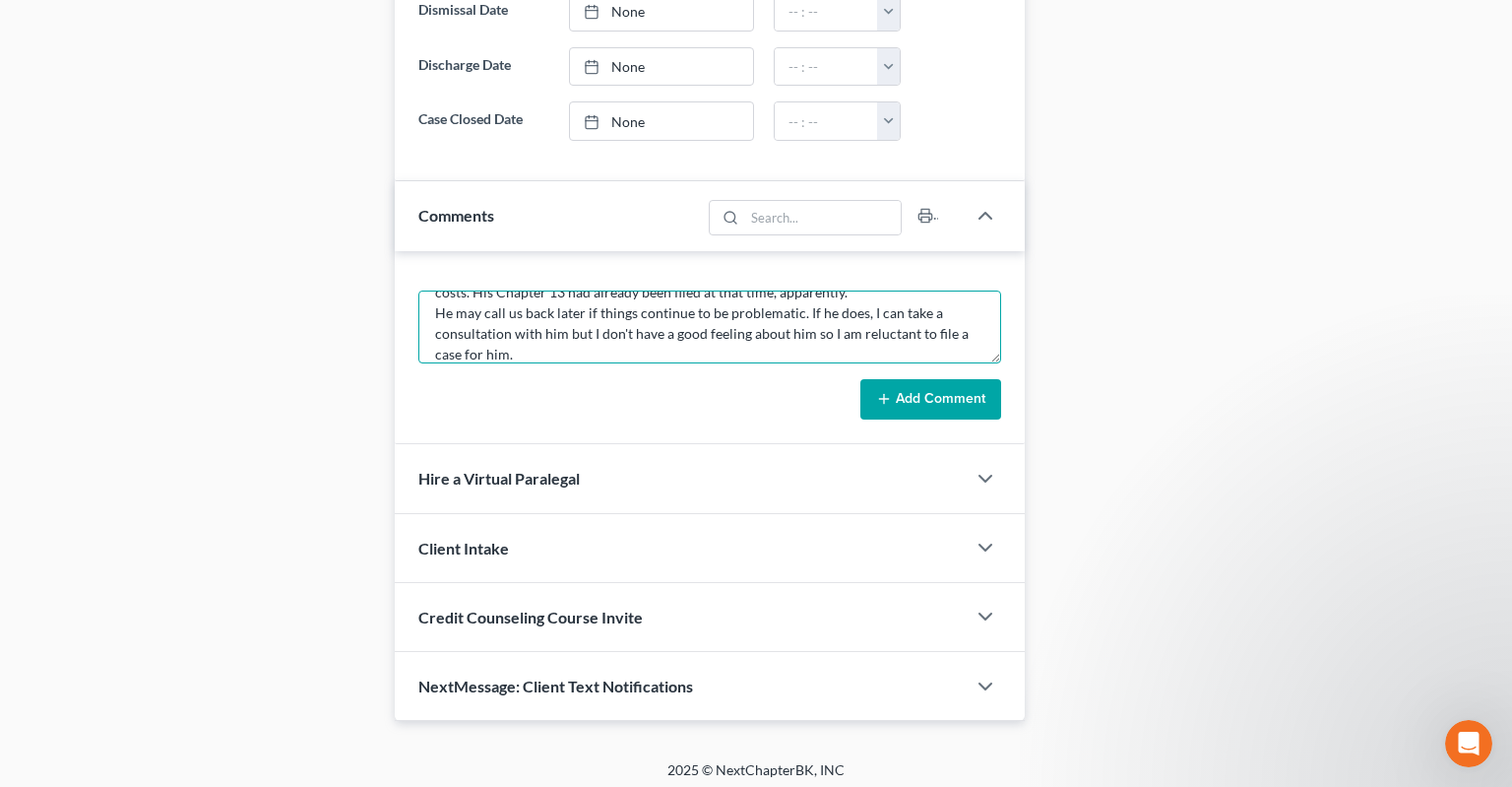 type on "Did not do full consultation. He has already filed about a week ago with WH Law but he is not happy with them. He is in a 13 trying to get a vehicle released. He has a meeting with them on [DATE]. Advised he just needs to see that through and see where to go from there. They filed an emergency petition for him but still have not got the vehicle back and he feels like they are not communicating with him. Advised I don't think it would help for me to substitute in at this point.
Notes:
Had a prior conversation with him on [DATE] but he did not have much time to talk, did not really want to give me much information, and was just trying to see what a Chapter 7 costs. His Chapter 13 had already been filed at that time, apparently.
He may call us back later if things continue to be problematic. If he does, I can take a consultation with him but I don't have a good feeling about him so I am reluctant to file a case for him." 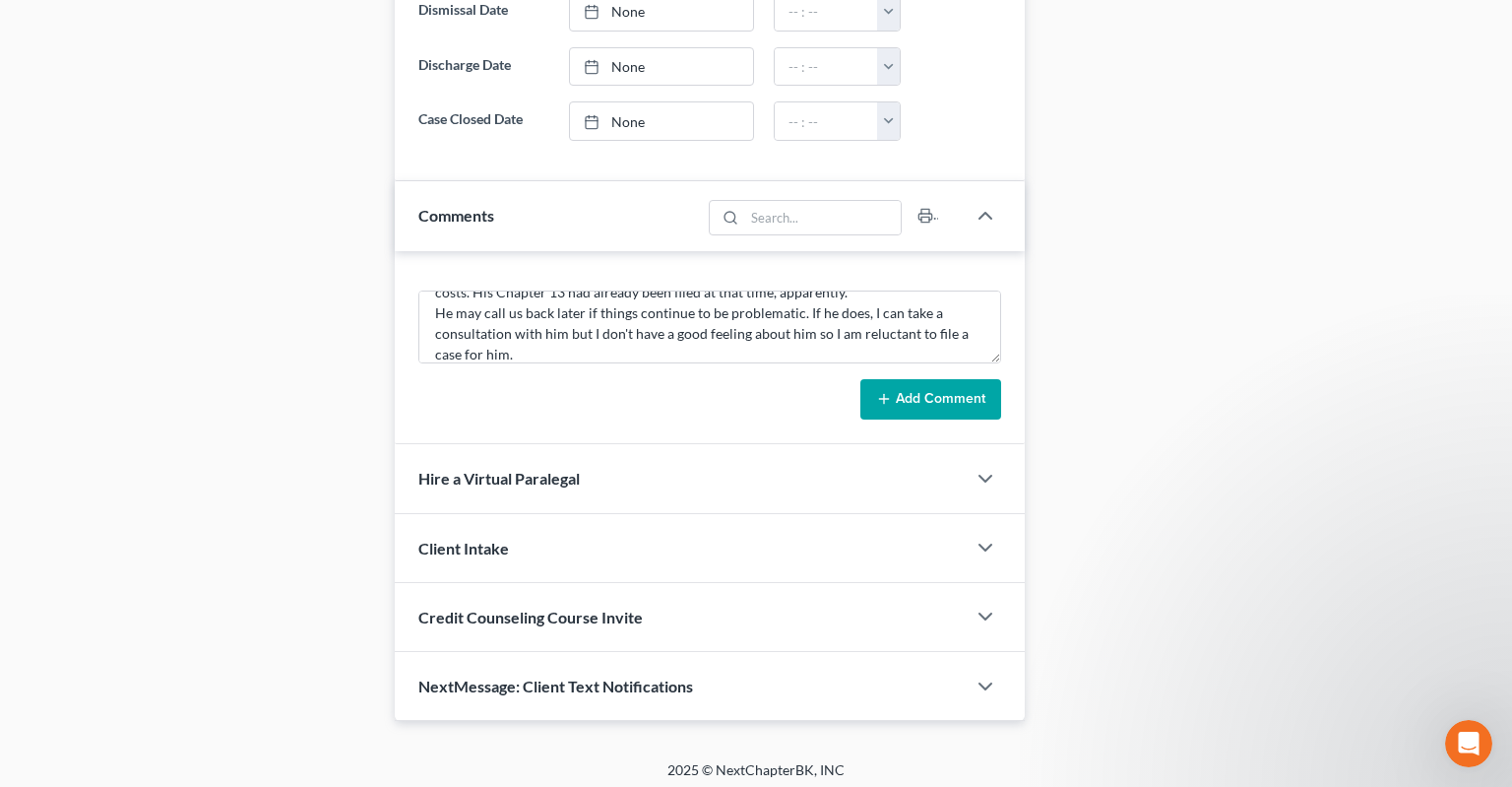 drag, startPoint x: 955, startPoint y: 384, endPoint x: 1263, endPoint y: 325, distance: 313.6001 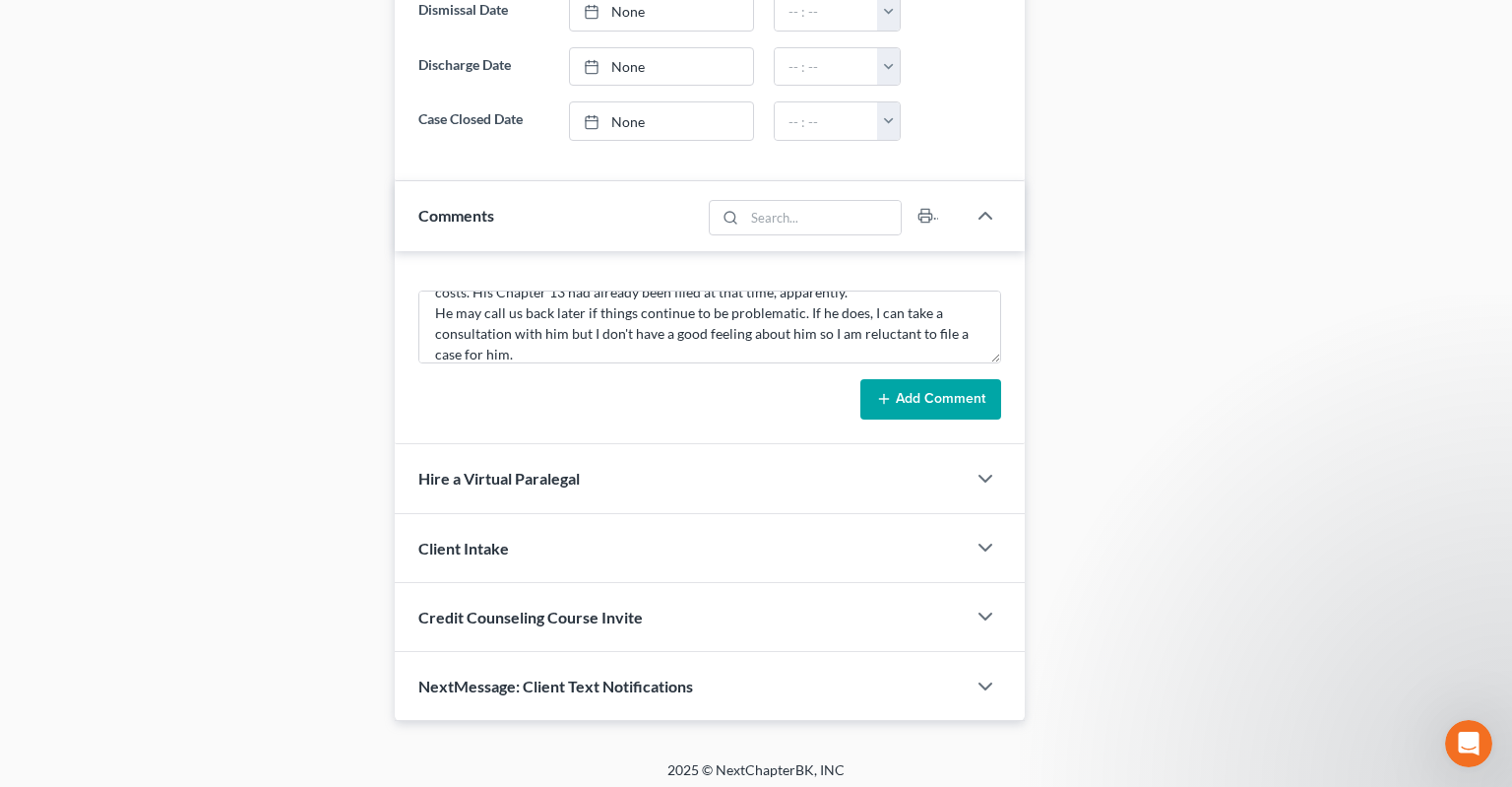 type 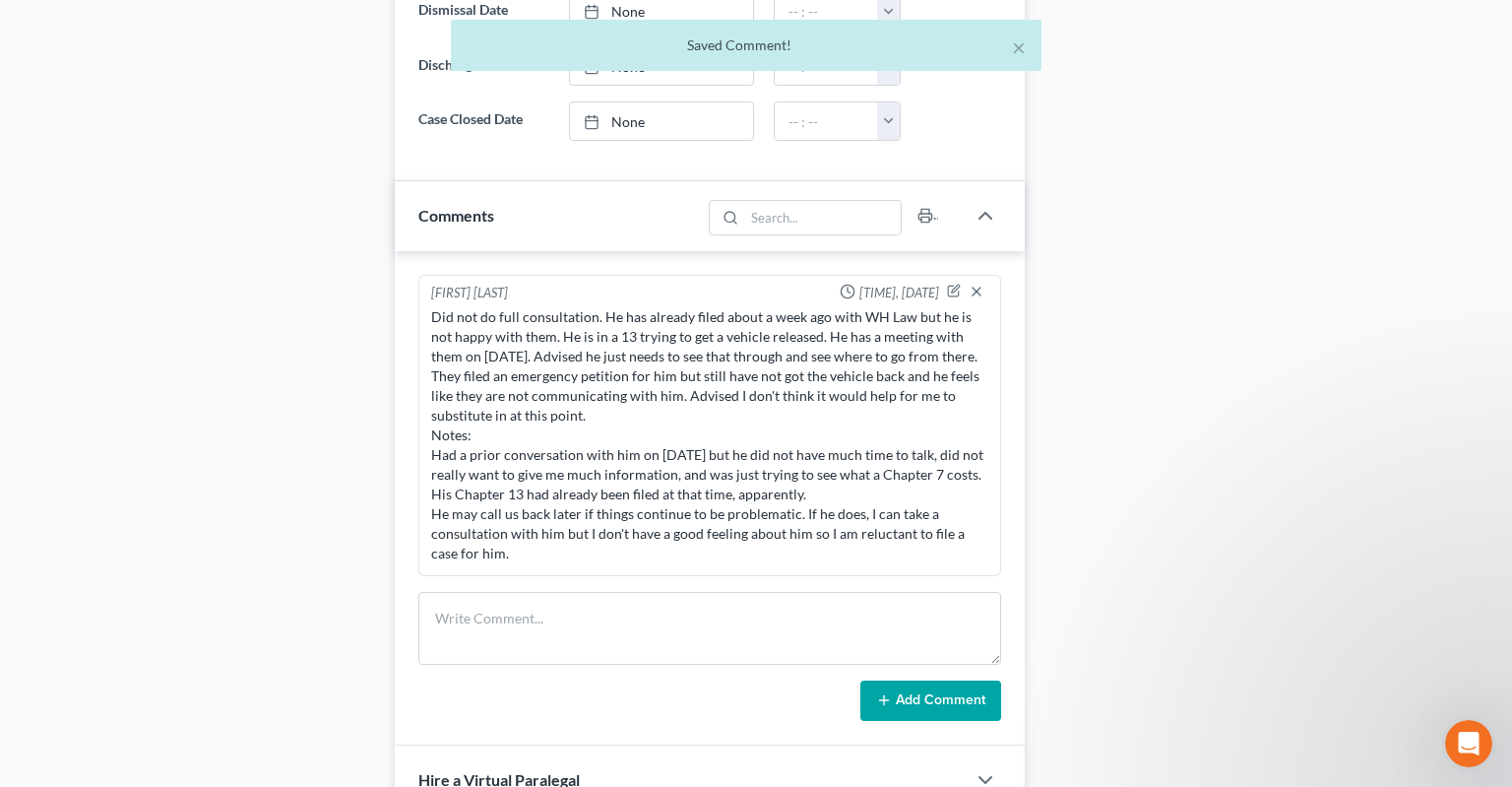 scroll, scrollTop: 0, scrollLeft: 0, axis: both 